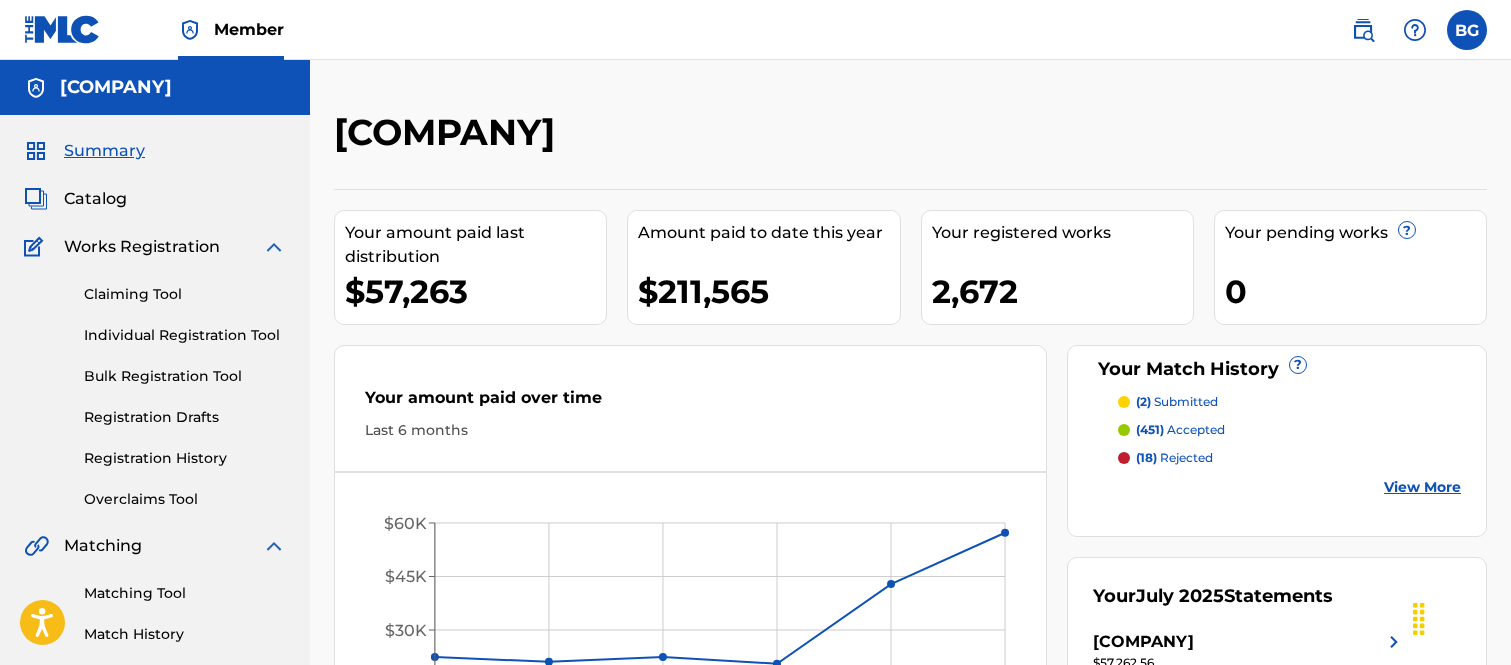 scroll, scrollTop: 0, scrollLeft: 0, axis: both 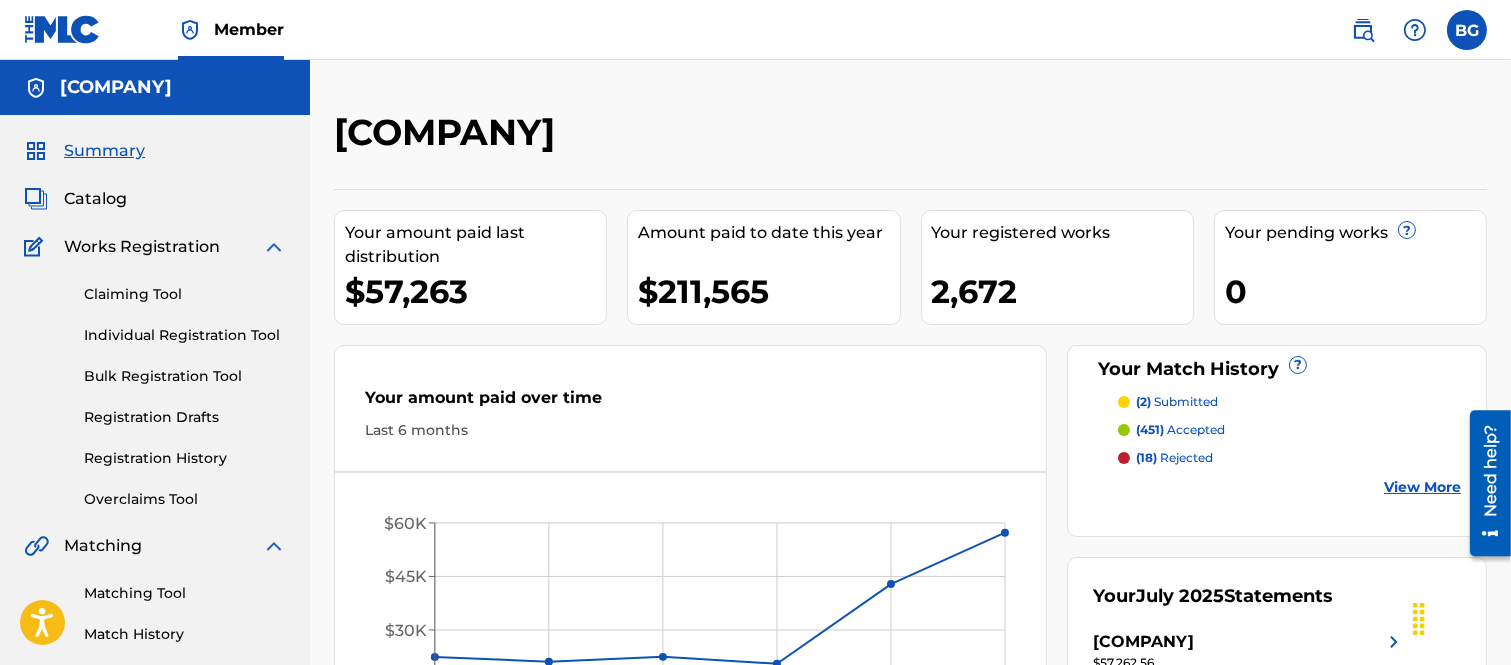 drag, startPoint x: 95, startPoint y: 197, endPoint x: 108, endPoint y: 205, distance: 15.264338 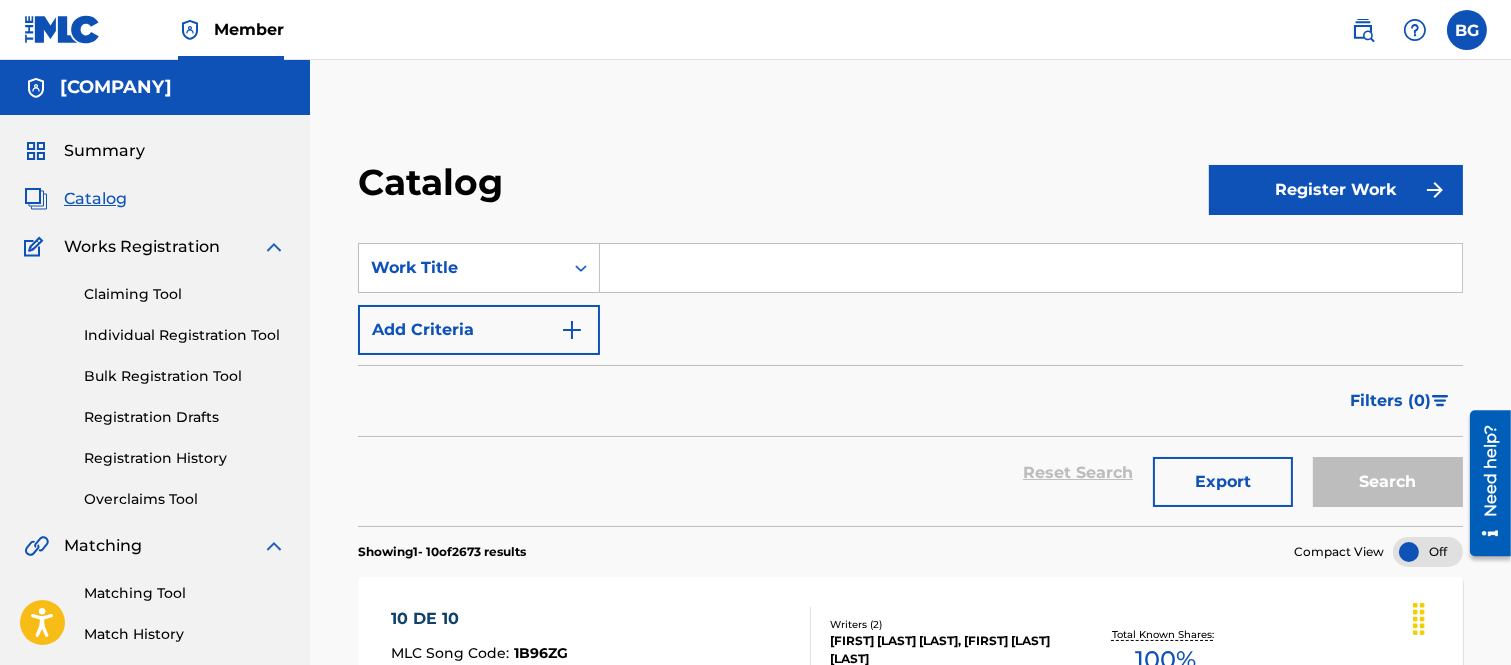 click at bounding box center (1031, 268) 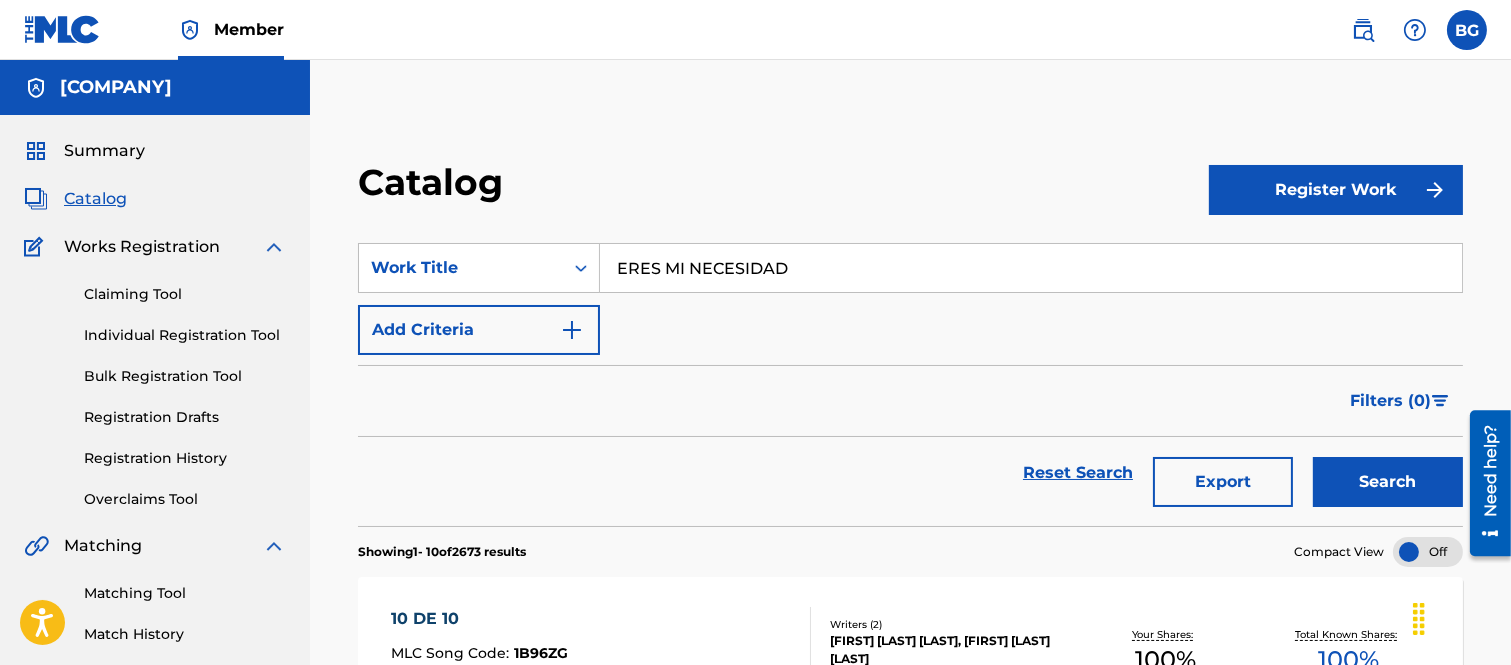 type on "ERES MI NECESIDAD" 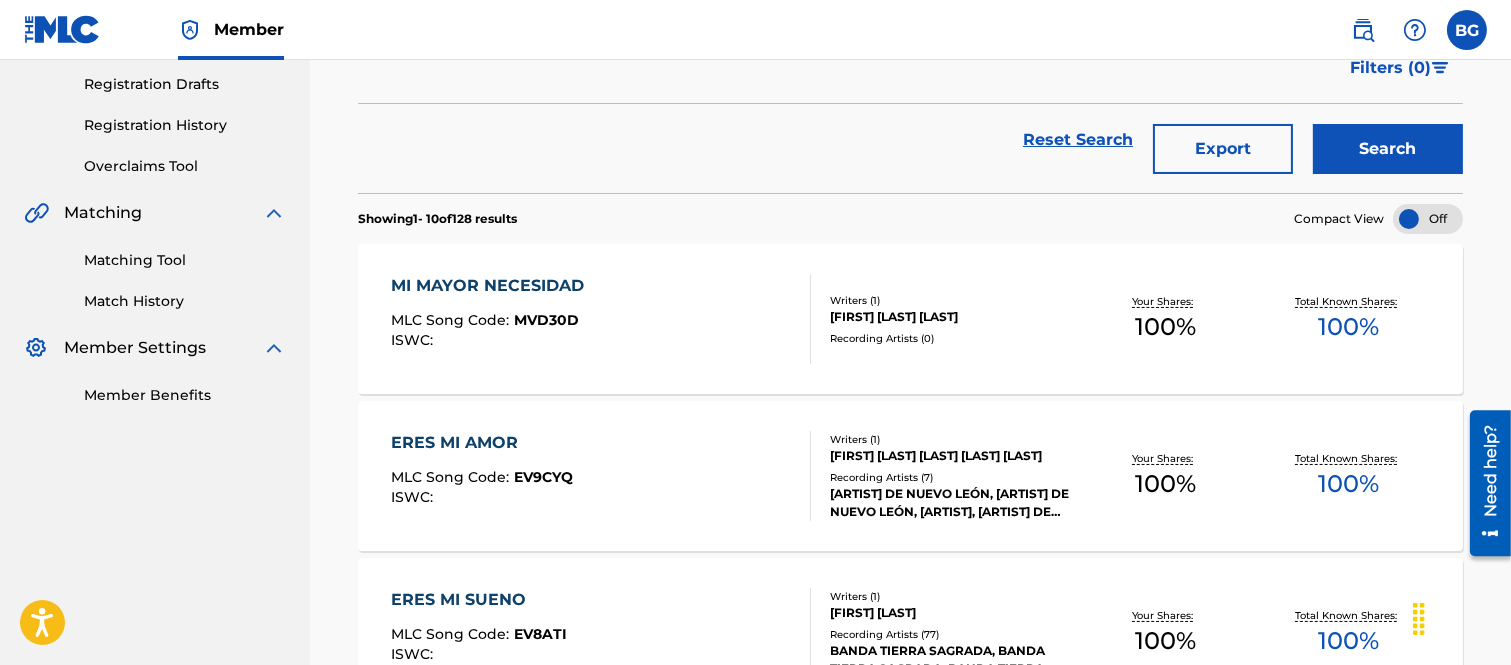 scroll, scrollTop: 0, scrollLeft: 0, axis: both 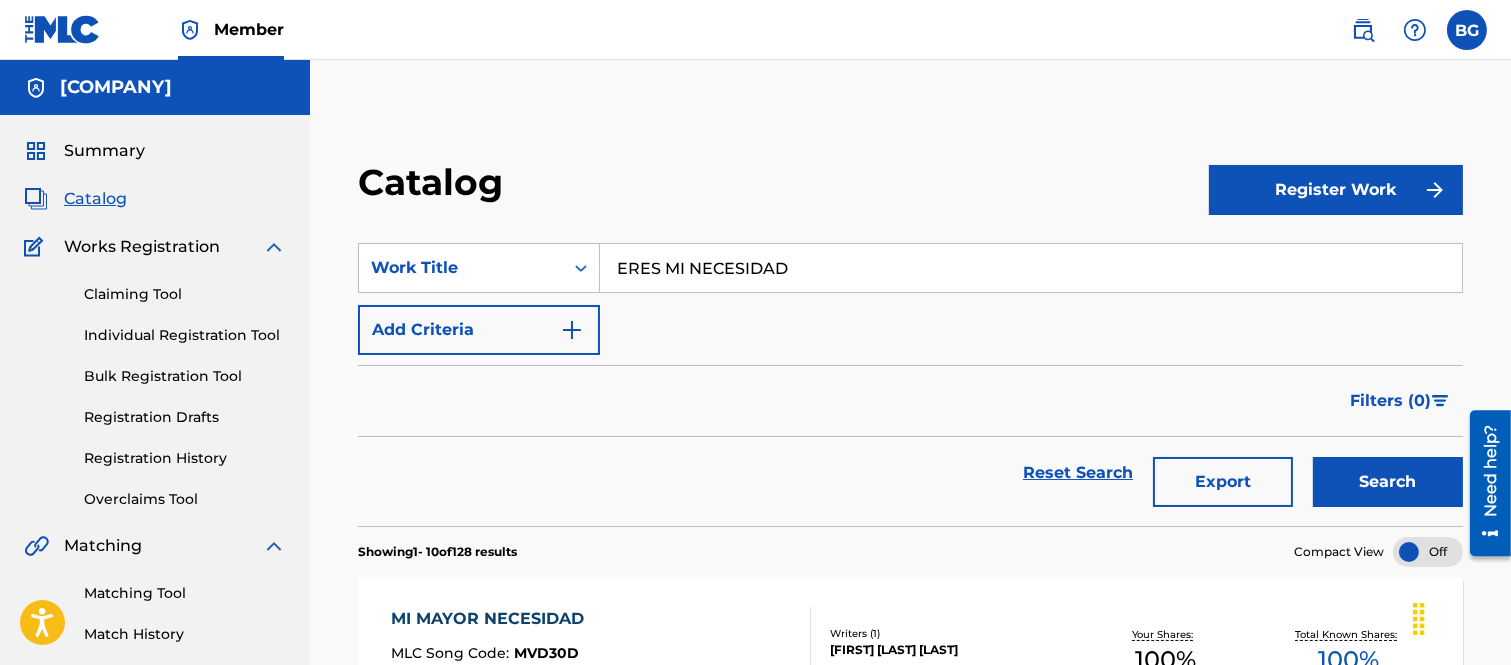 click on "Individual Registration Tool" at bounding box center [185, 335] 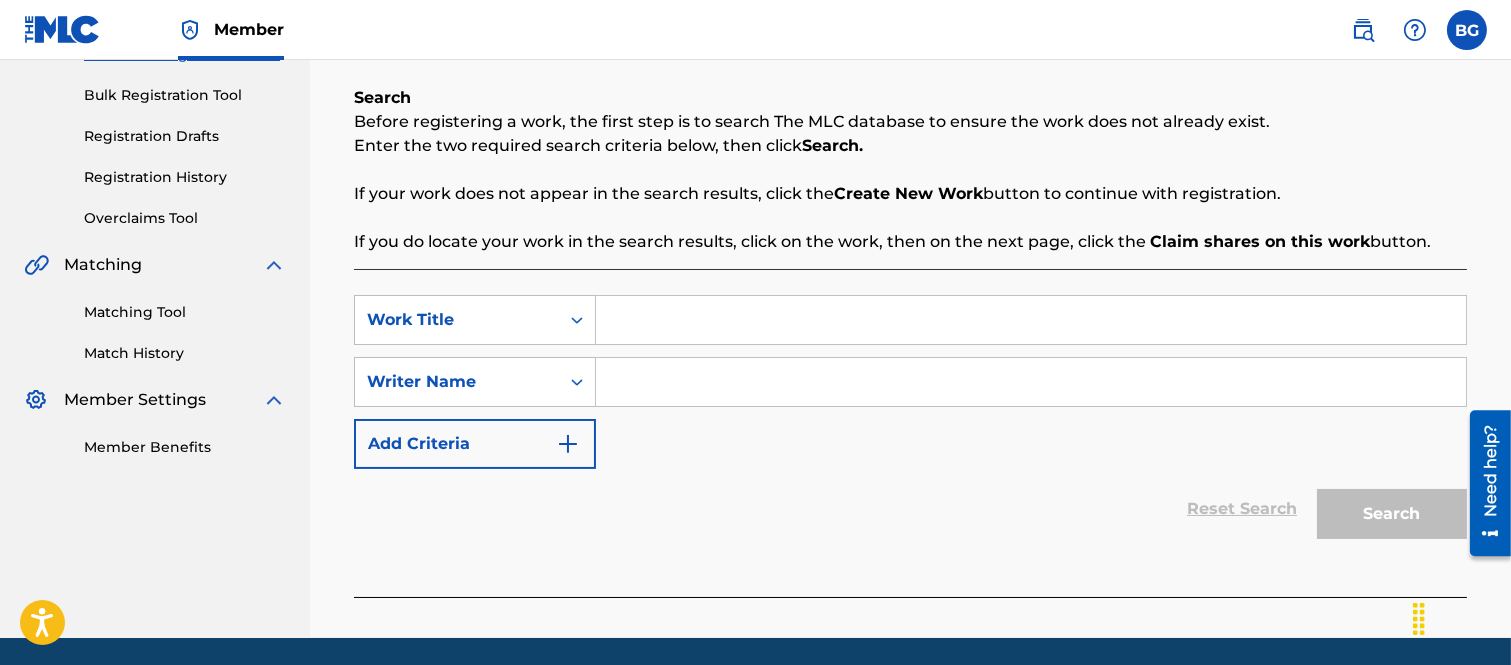 scroll, scrollTop: 333, scrollLeft: 0, axis: vertical 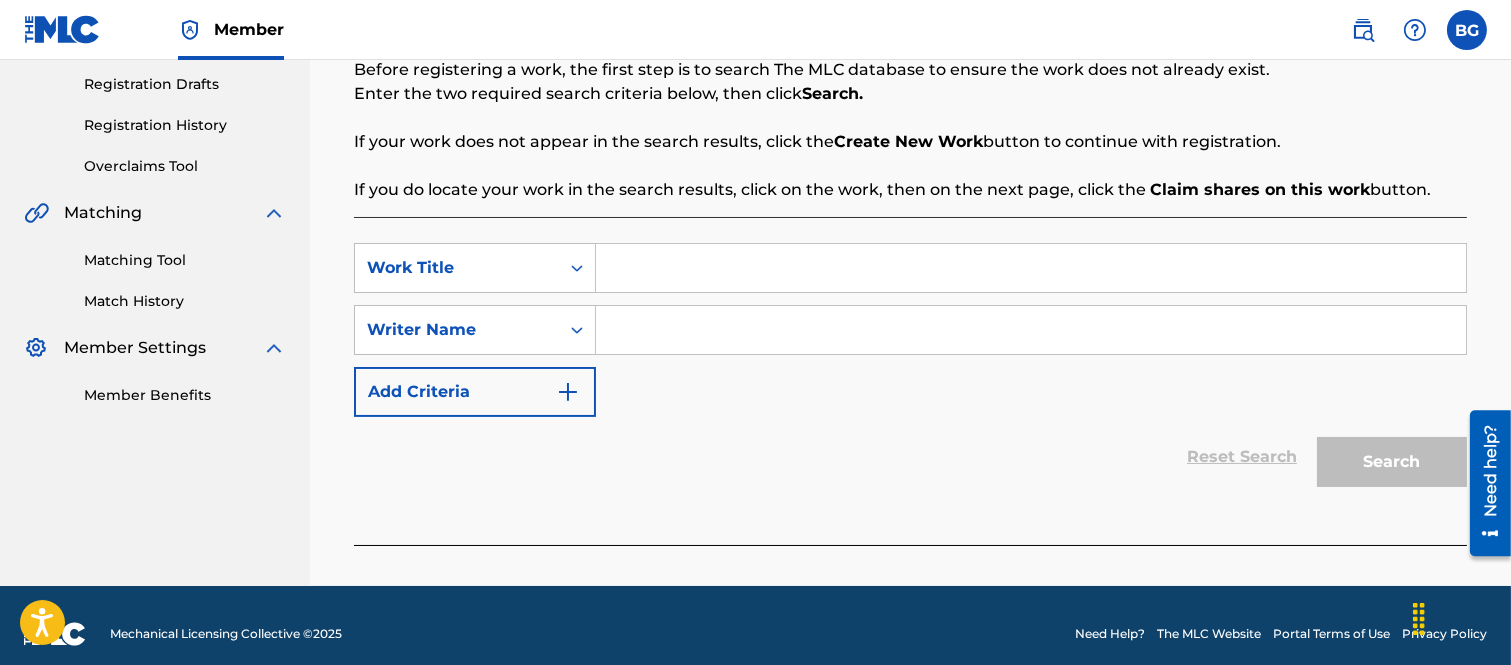 click at bounding box center [1031, 268] 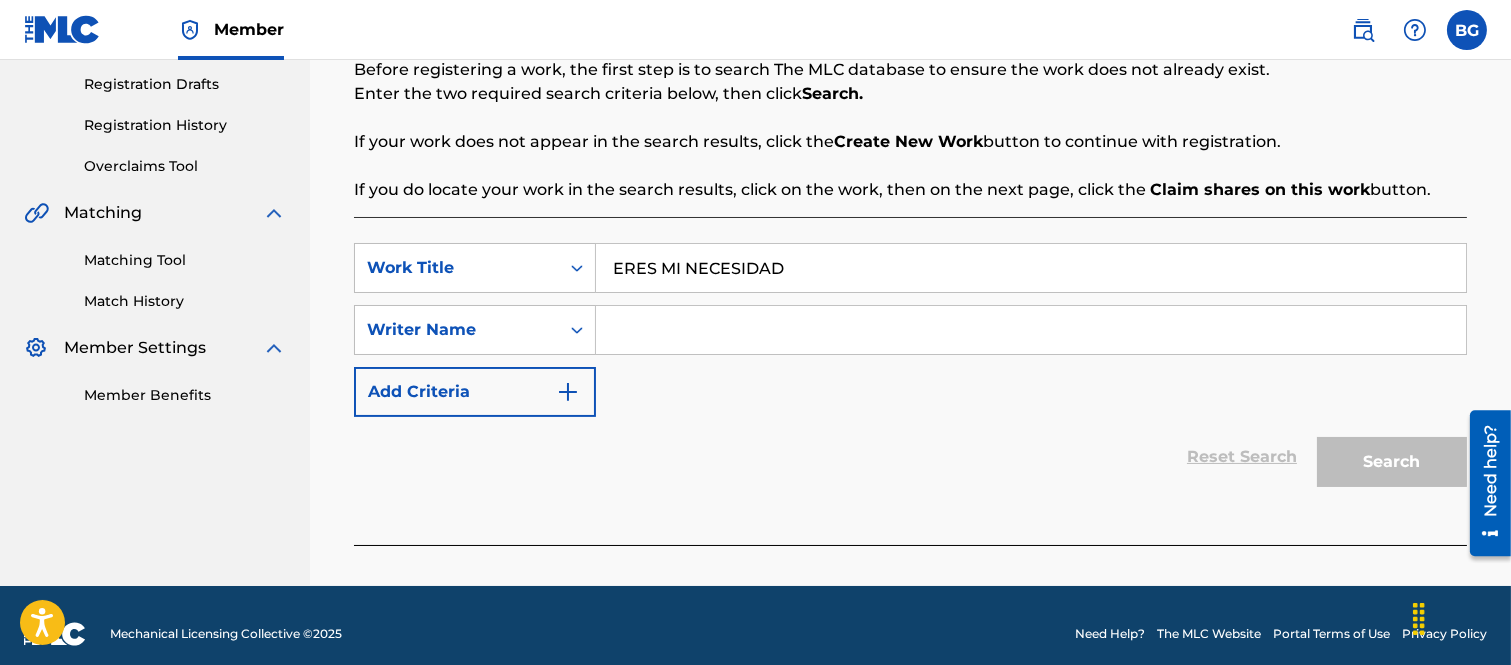 type on "ERES MI NECESIDAD" 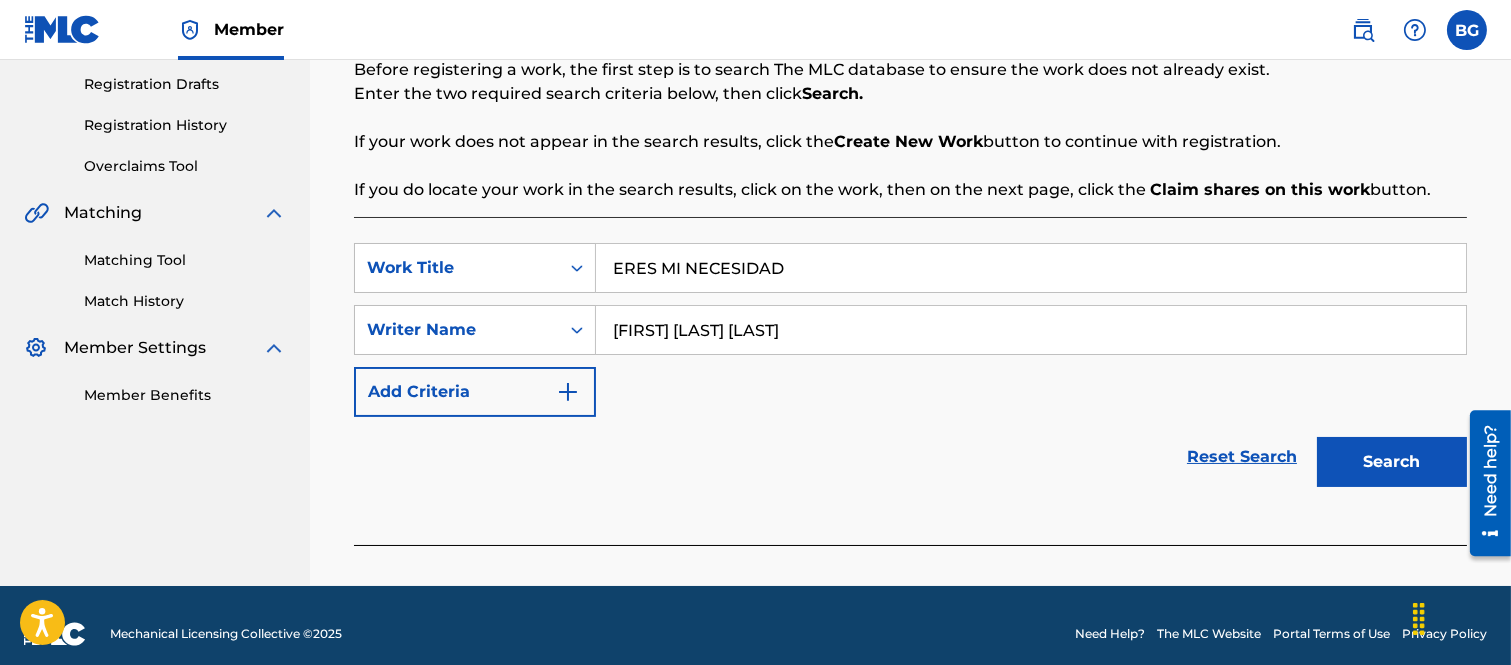 type on "[FIRST] [LAST] [LAST]" 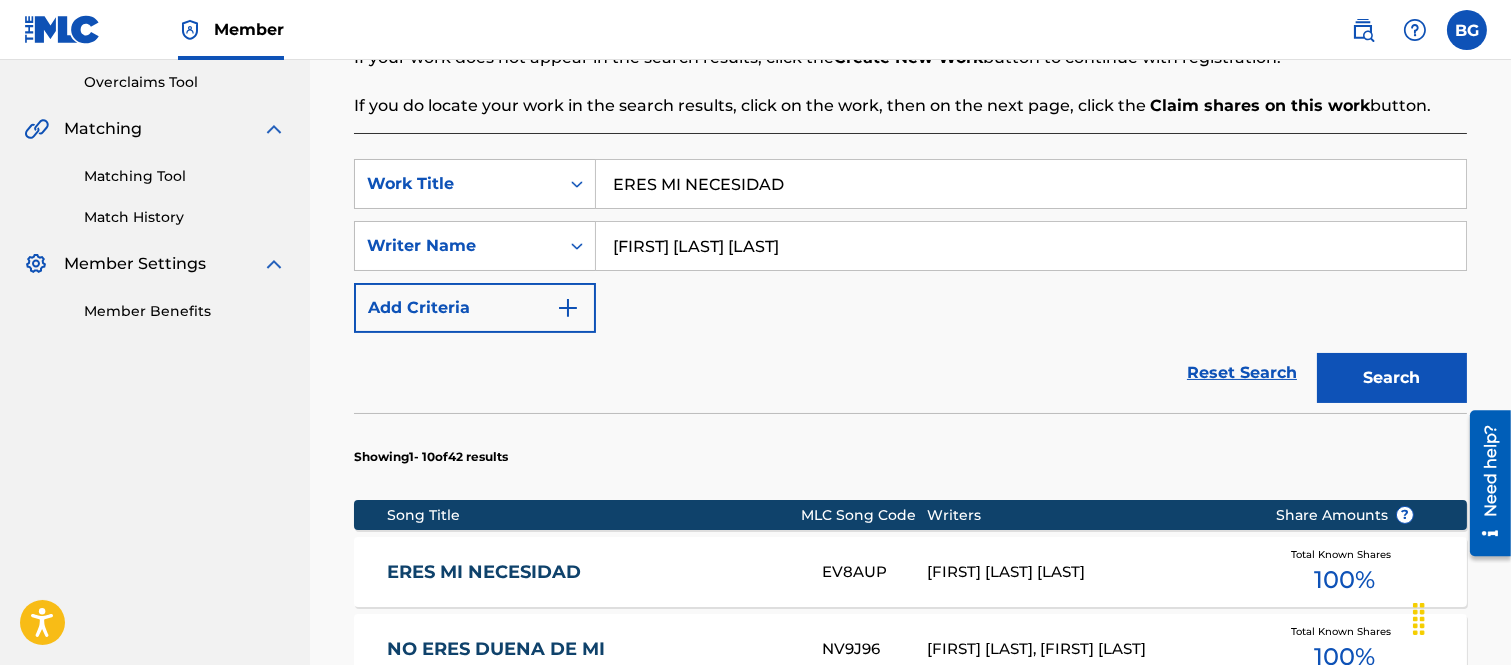 scroll, scrollTop: 555, scrollLeft: 0, axis: vertical 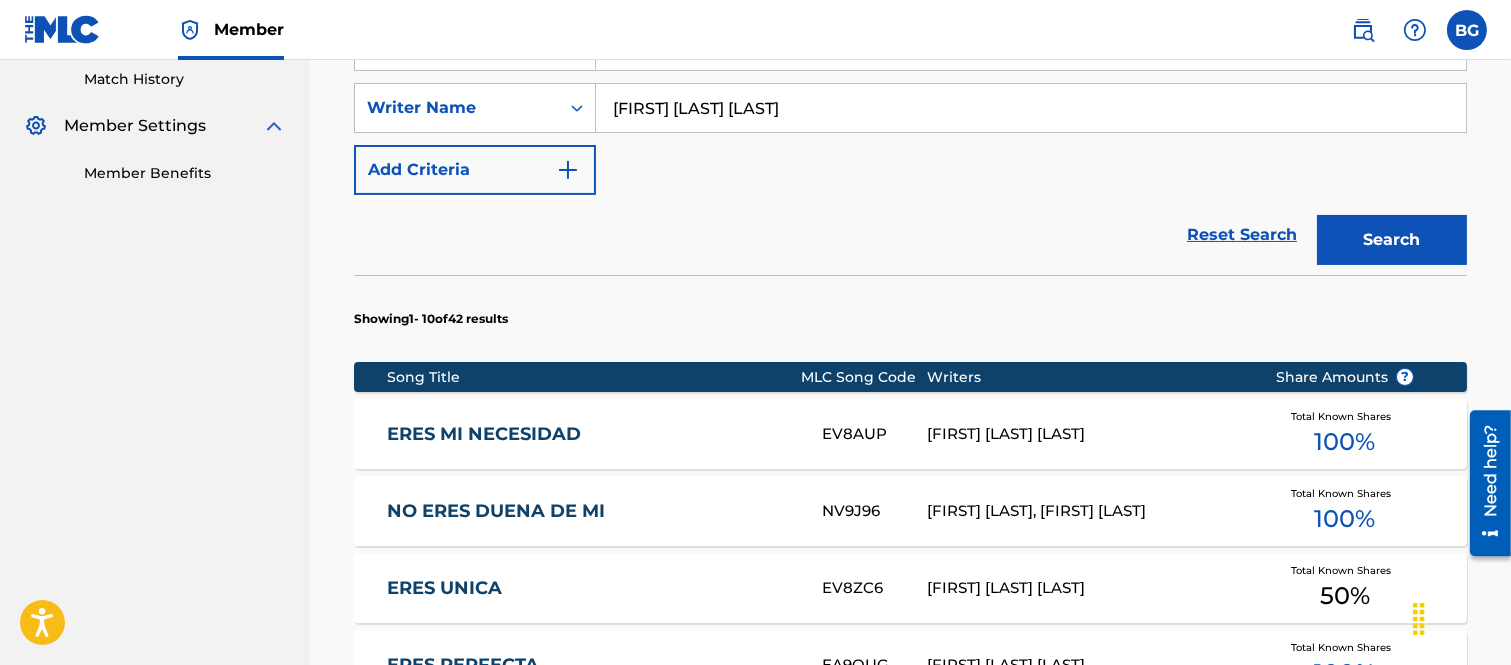 click on "ERES MI NECESIDAD" at bounding box center [590, 434] 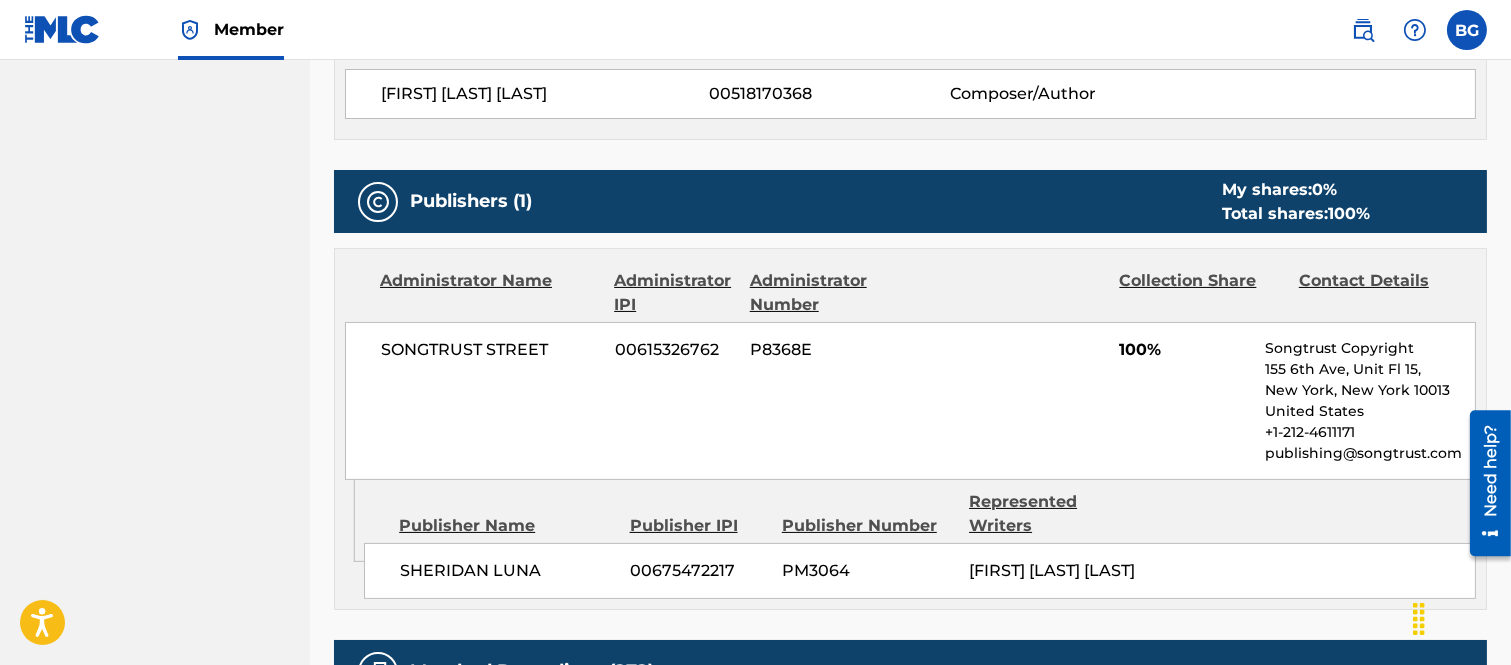 scroll, scrollTop: 777, scrollLeft: 0, axis: vertical 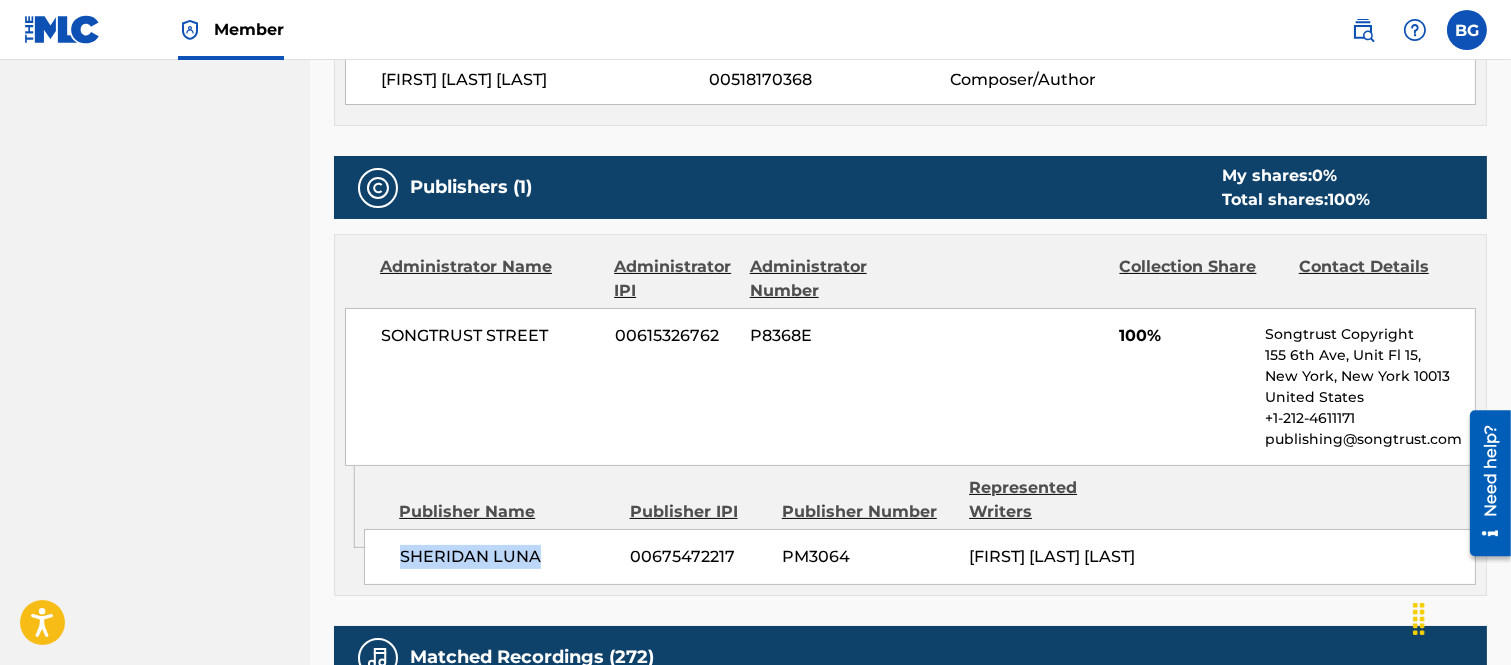 drag, startPoint x: 402, startPoint y: 557, endPoint x: 534, endPoint y: 550, distance: 132.18547 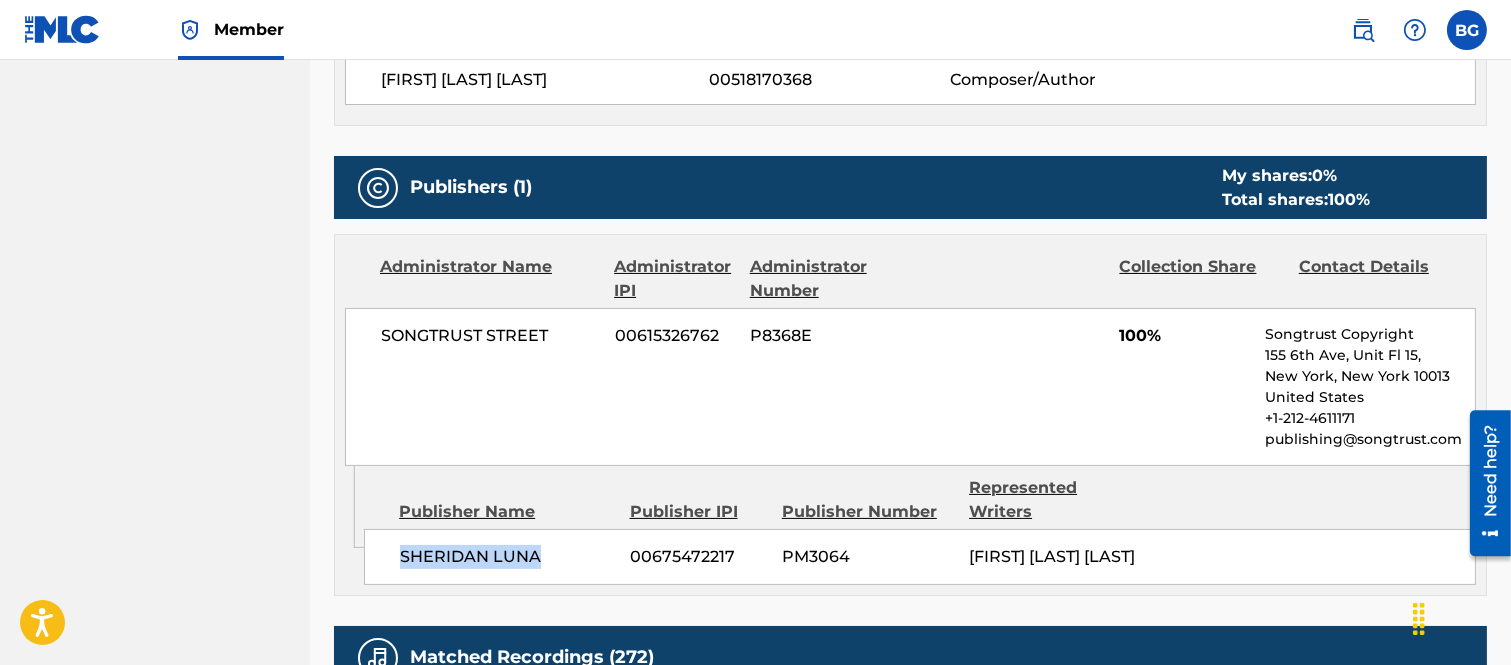 copy on "SHERIDAN LUNA" 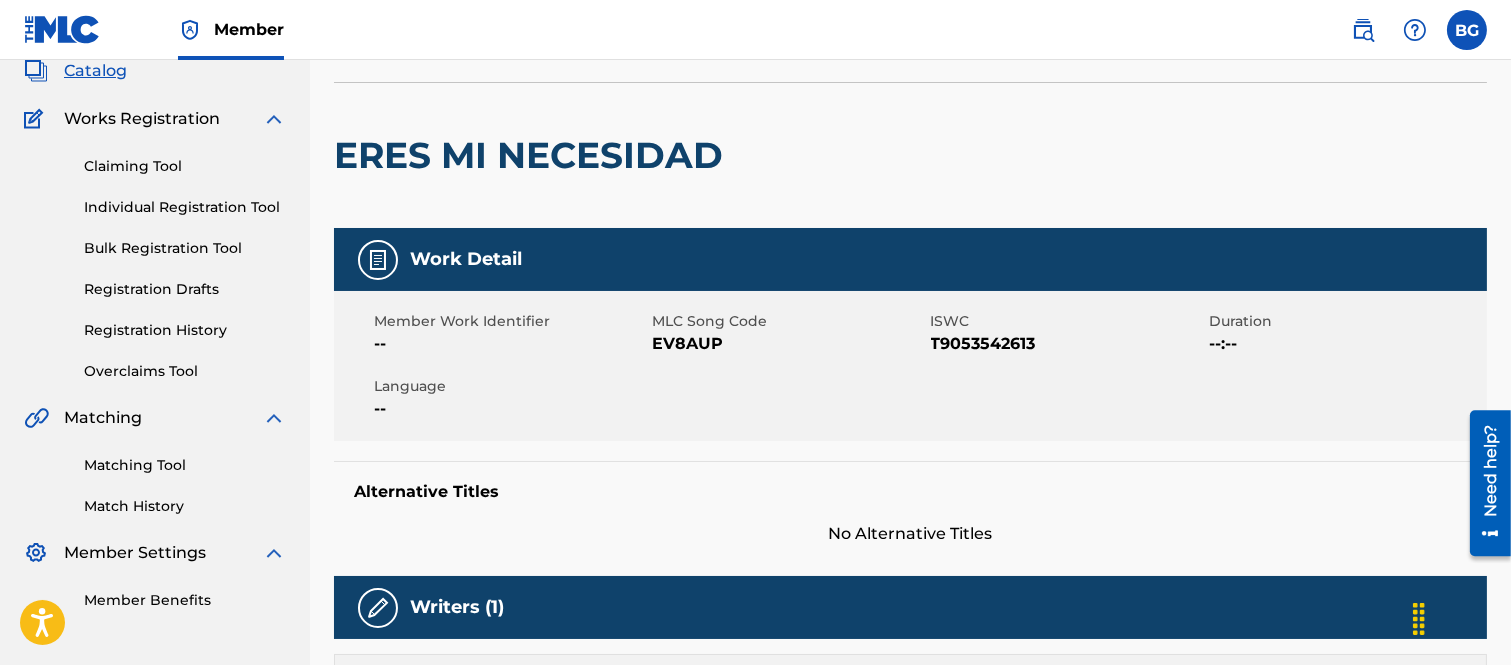 scroll, scrollTop: 111, scrollLeft: 0, axis: vertical 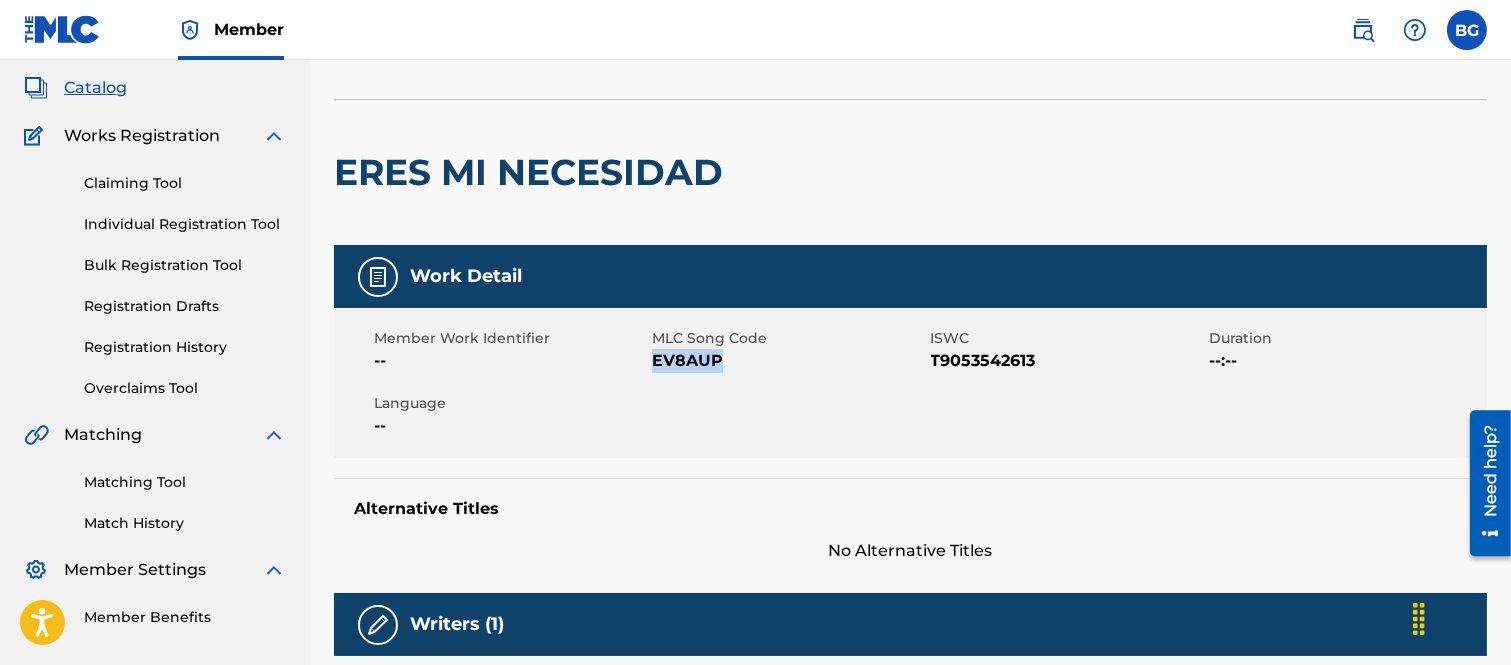 drag, startPoint x: 654, startPoint y: 358, endPoint x: 716, endPoint y: 363, distance: 62.201286 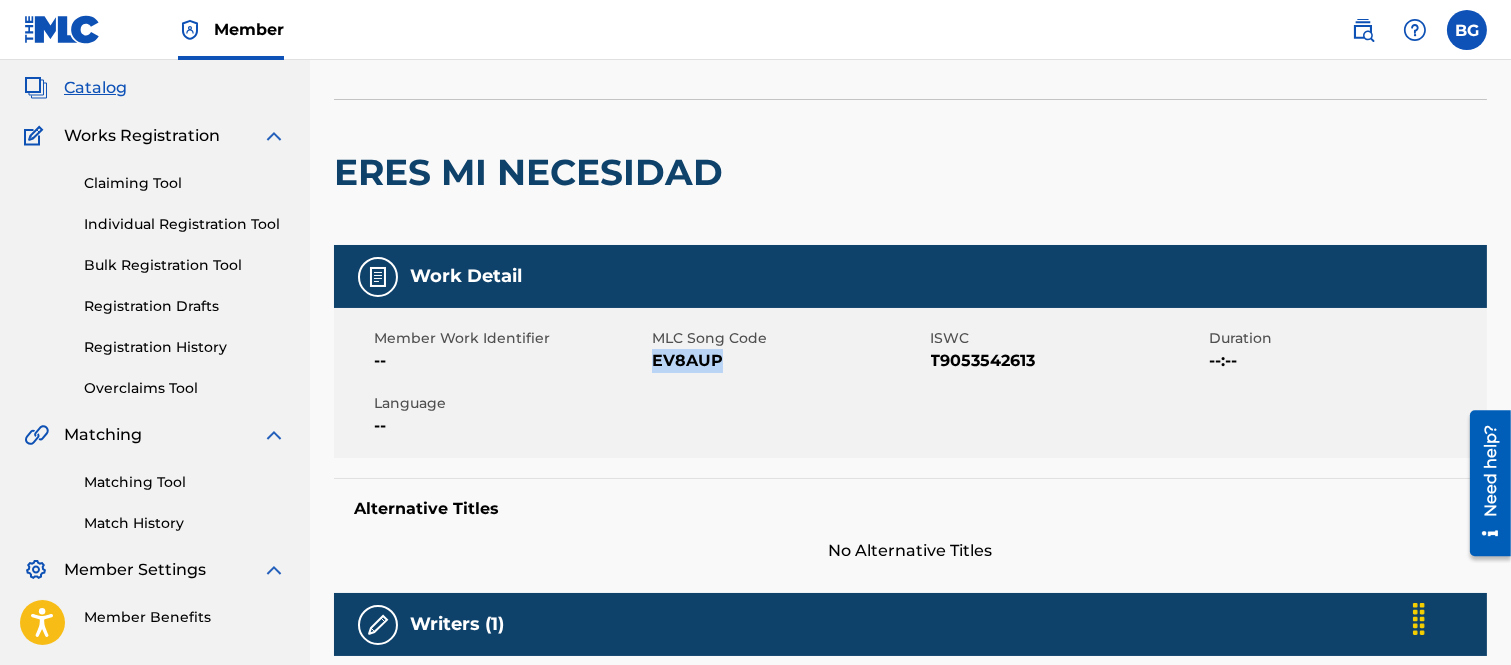 copy on "EV8AUP" 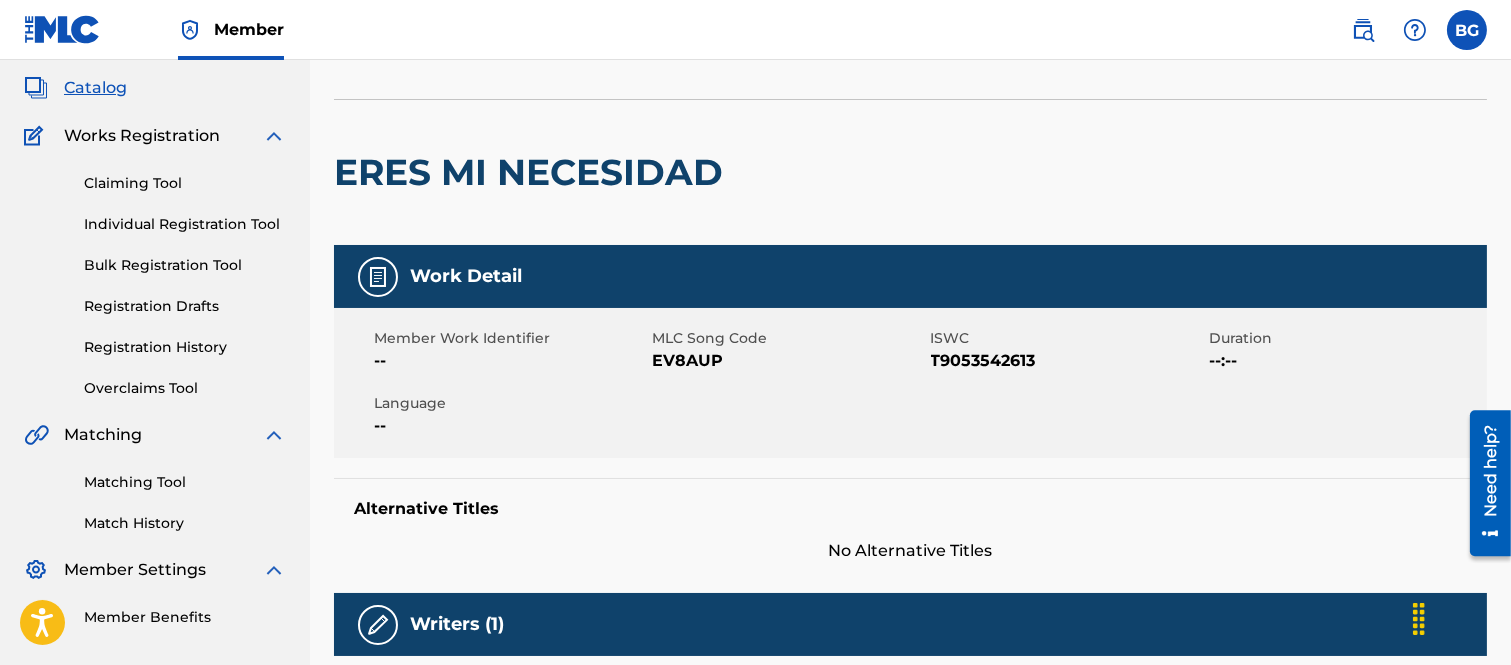 click at bounding box center [865, 172] 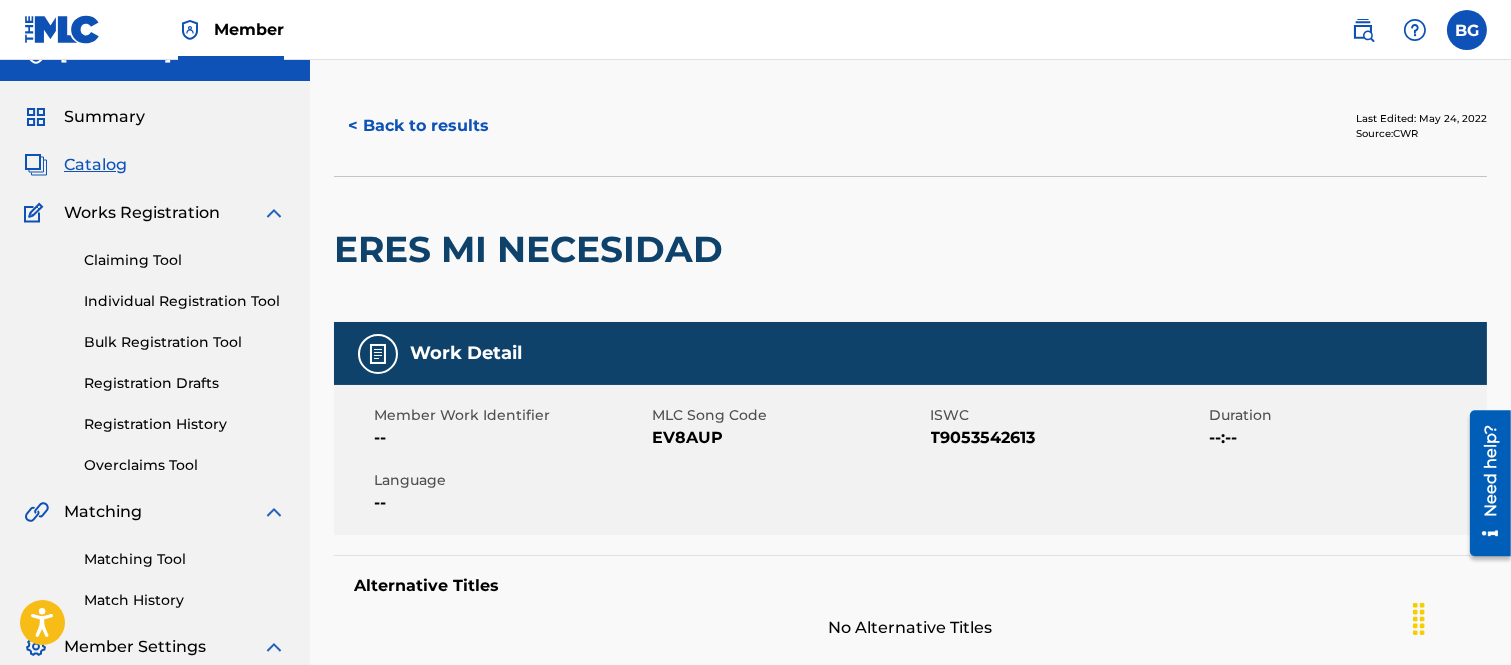 scroll, scrollTop: 0, scrollLeft: 0, axis: both 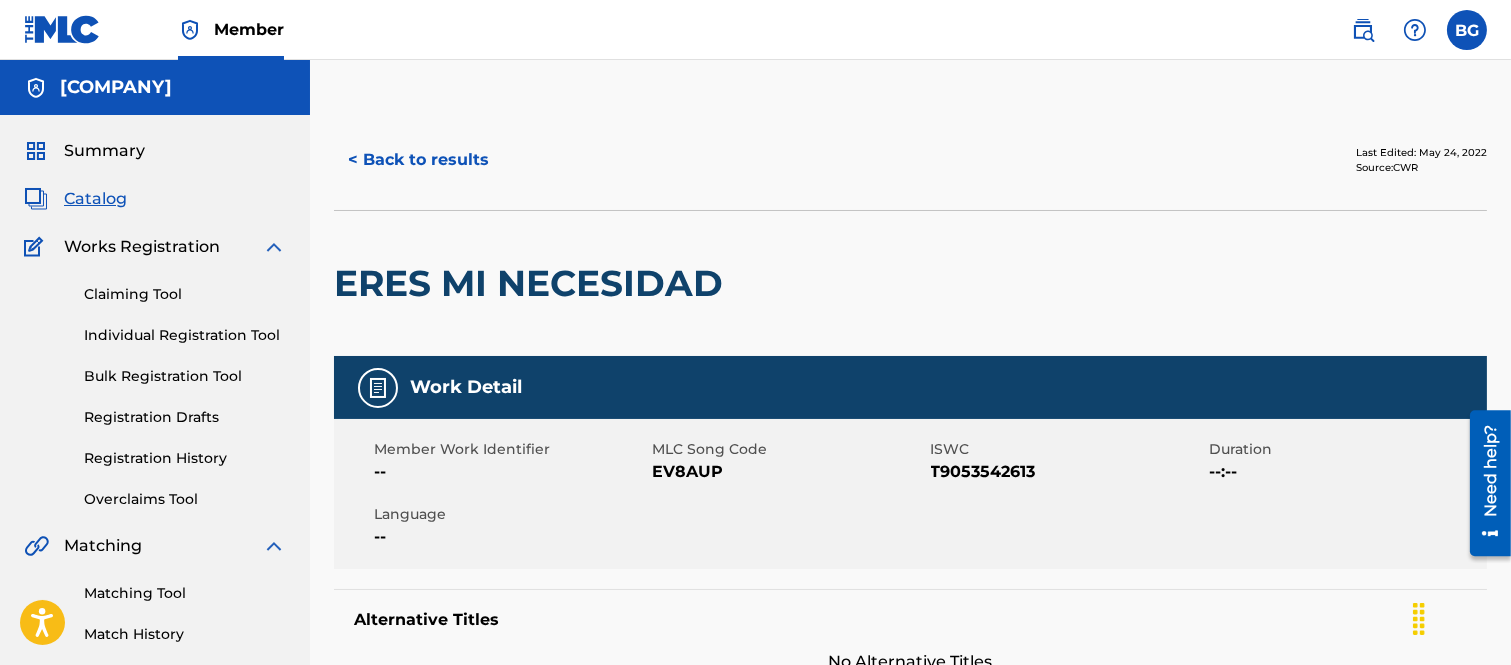 click on "< Back to results" at bounding box center [418, 160] 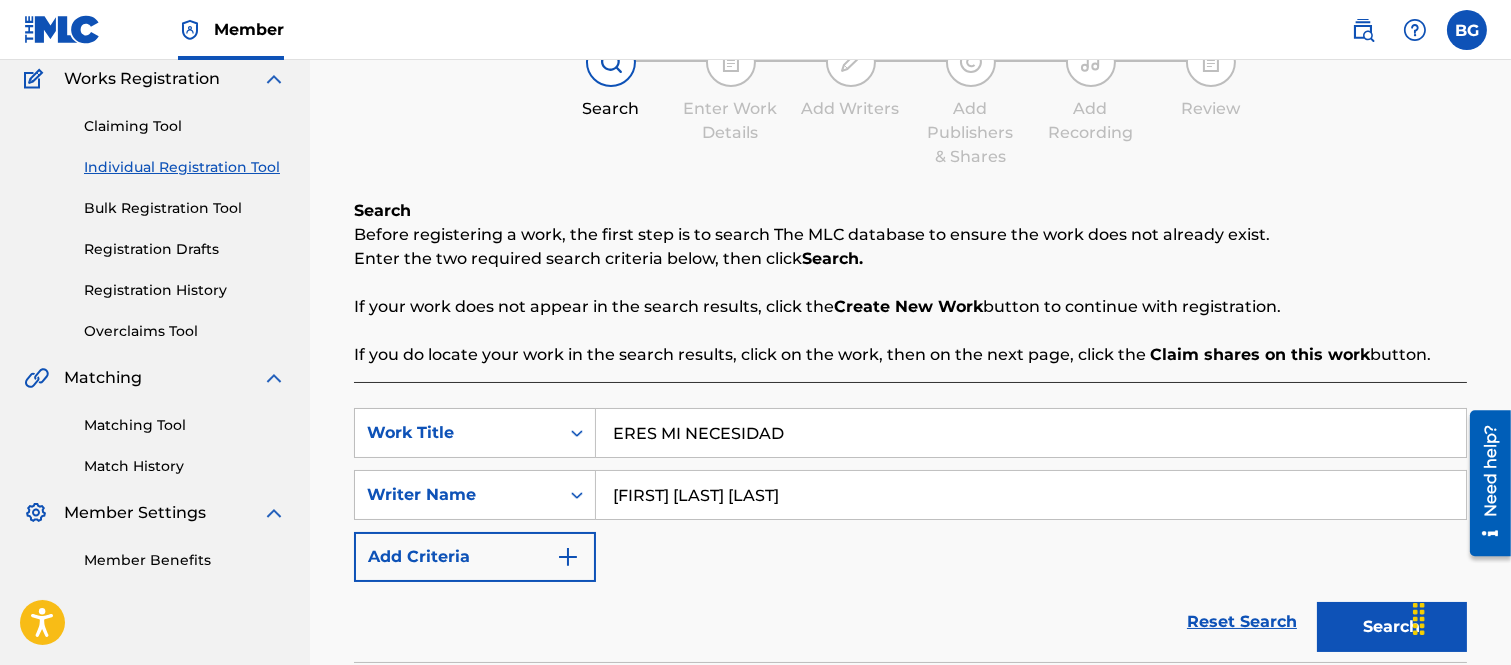 scroll, scrollTop: 0, scrollLeft: 0, axis: both 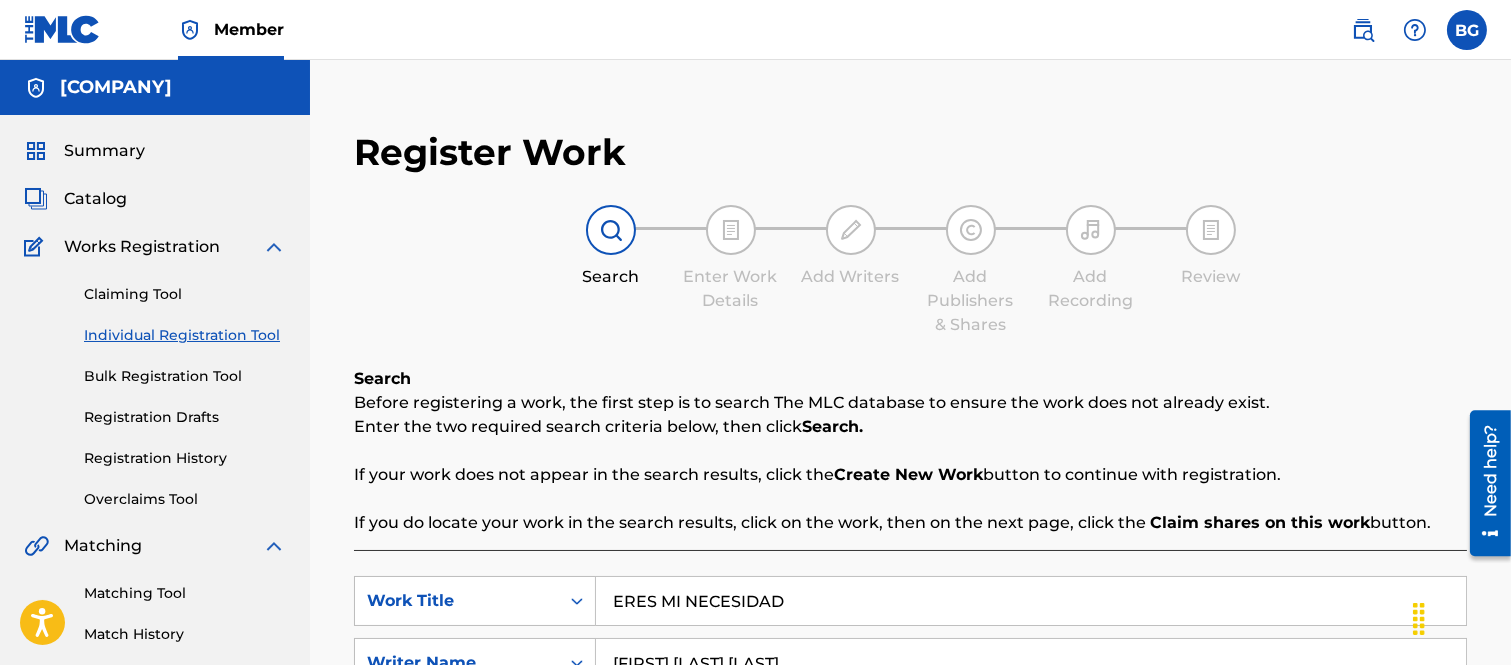 click on "Catalog" at bounding box center (95, 199) 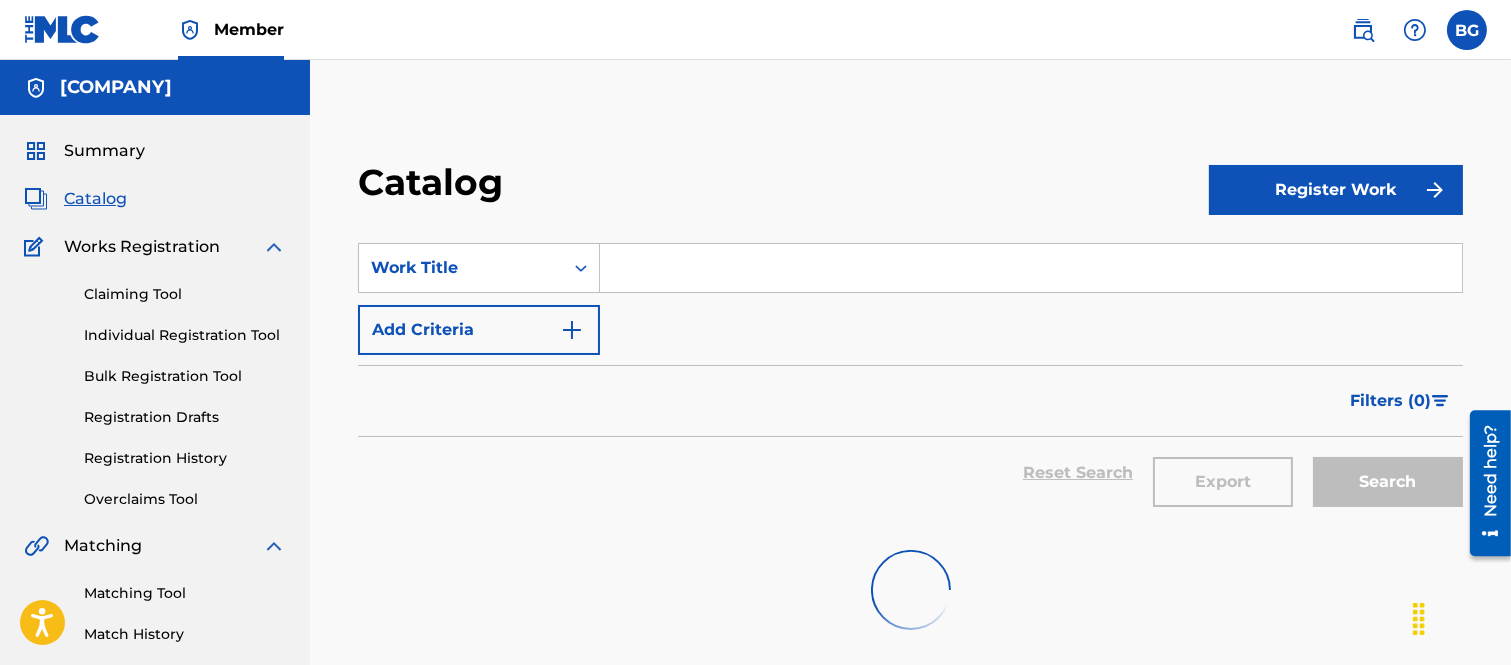 click at bounding box center [1031, 268] 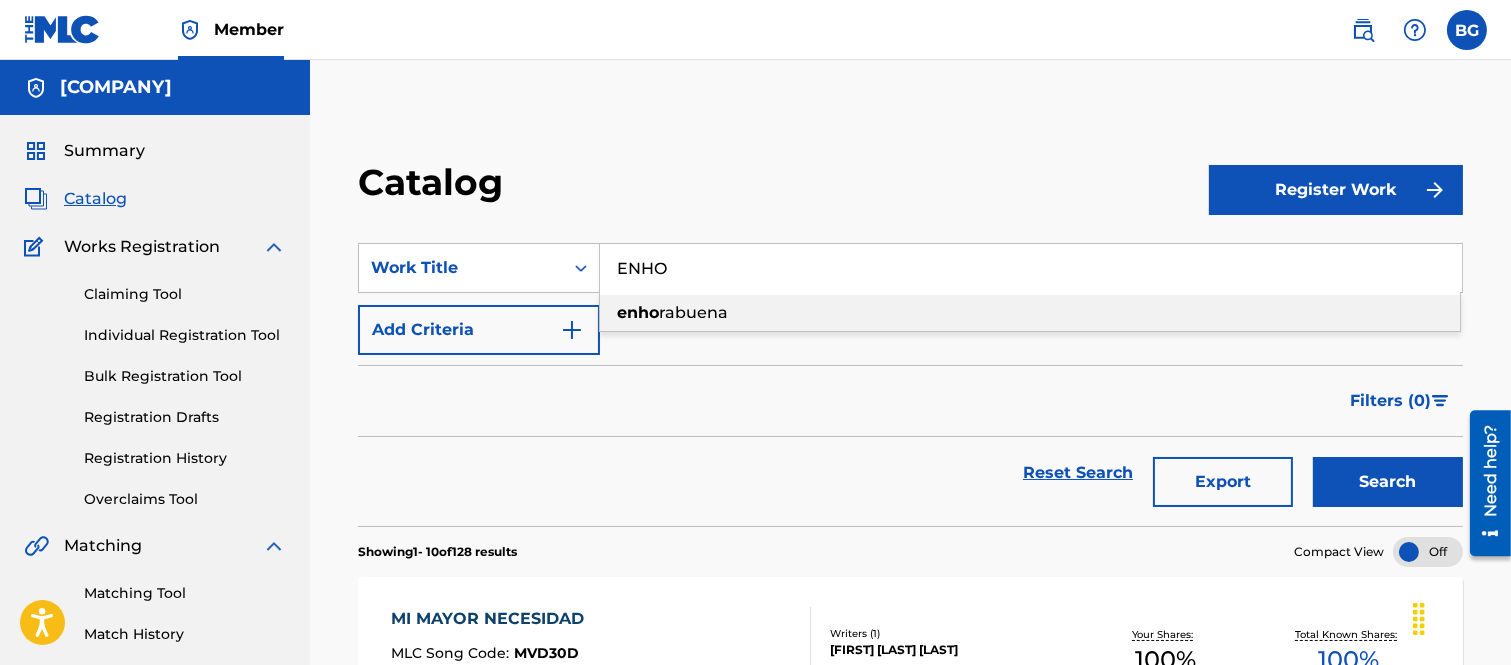 click on "rabuena" at bounding box center (693, 312) 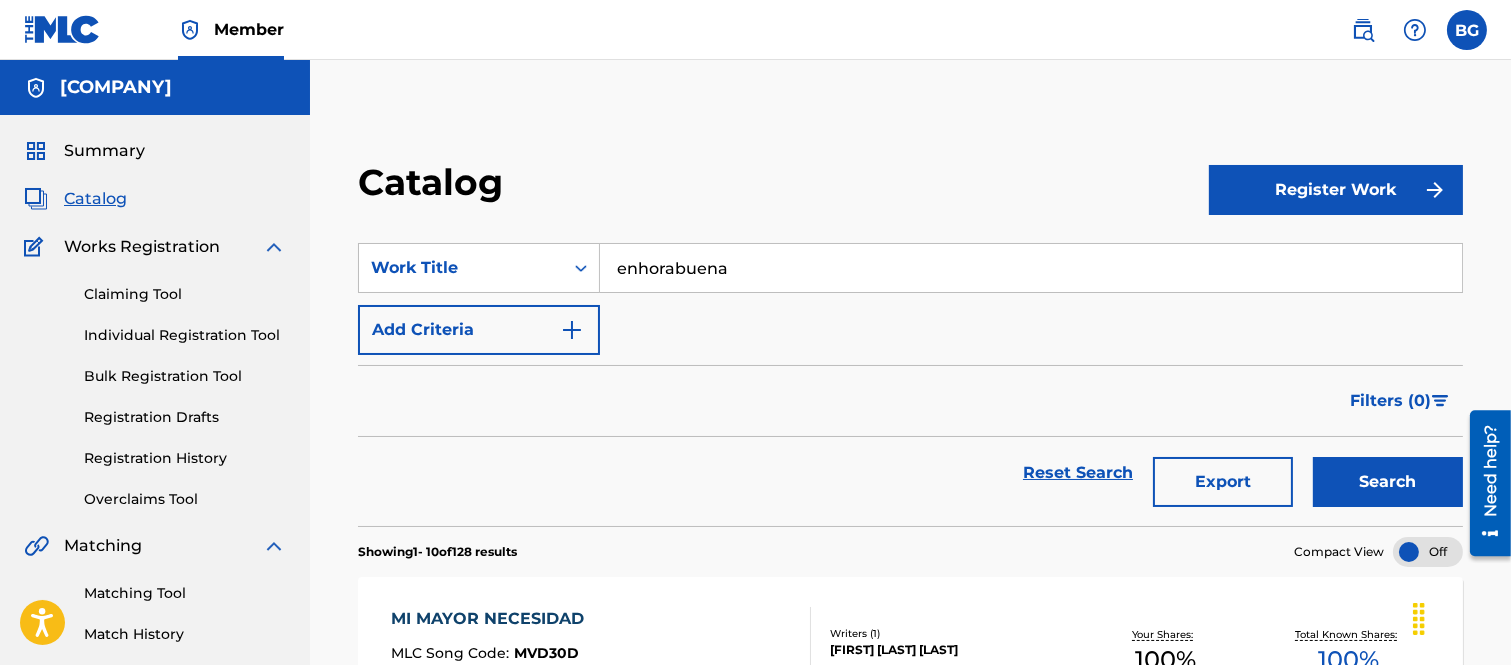 click on "Search" at bounding box center [1388, 482] 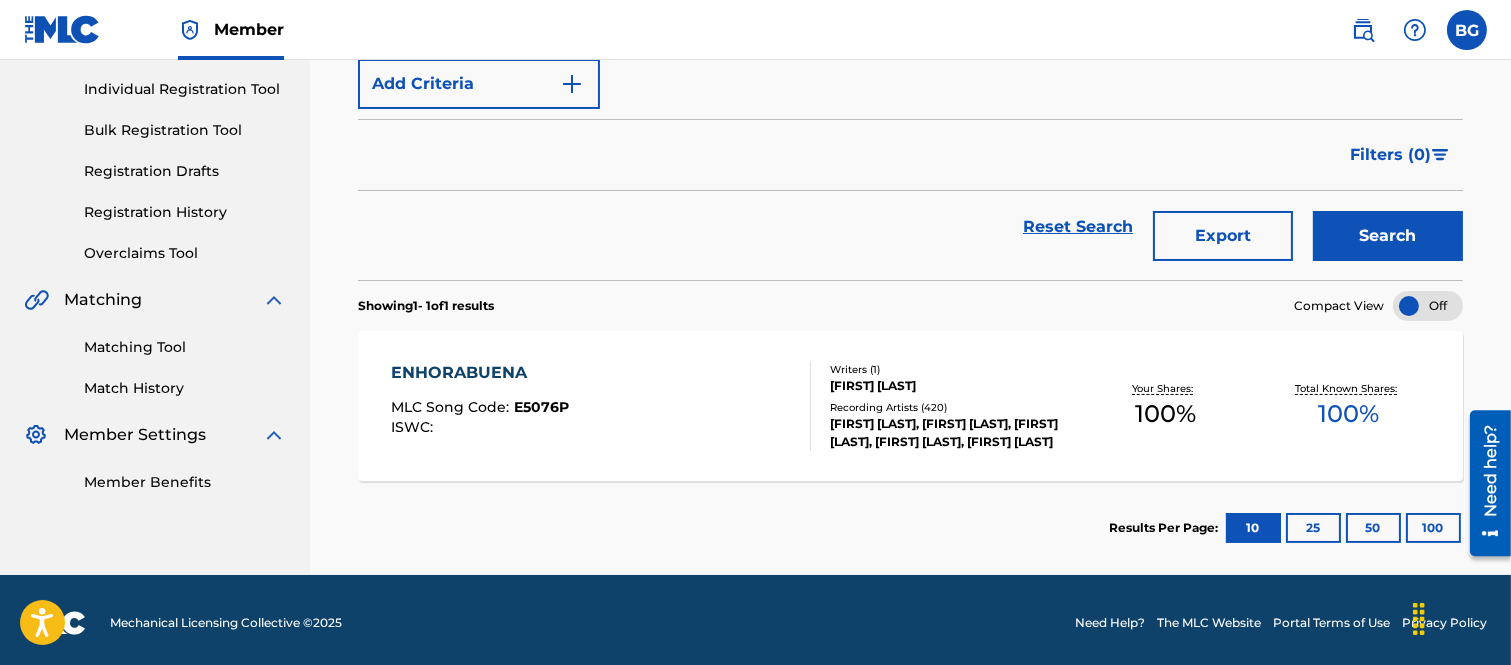 scroll, scrollTop: 252, scrollLeft: 0, axis: vertical 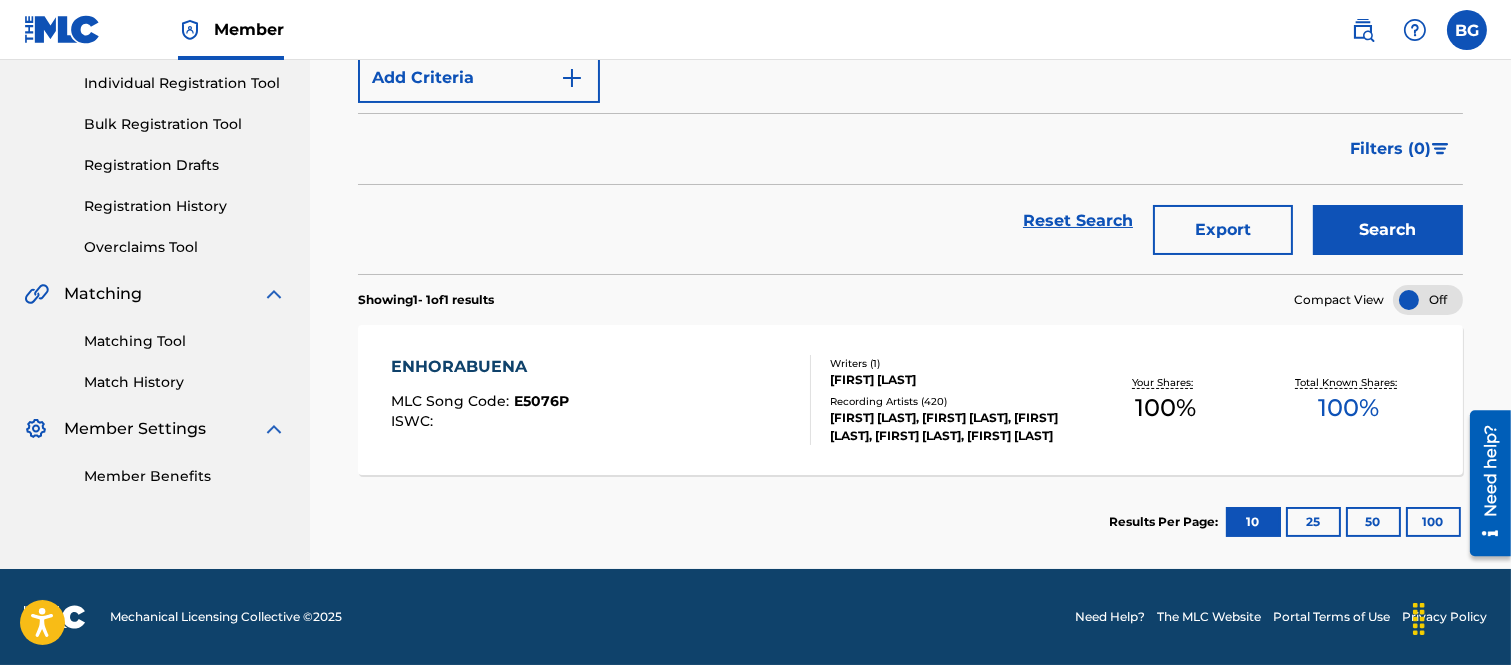 click on "ENHORABUENA" at bounding box center [480, 367] 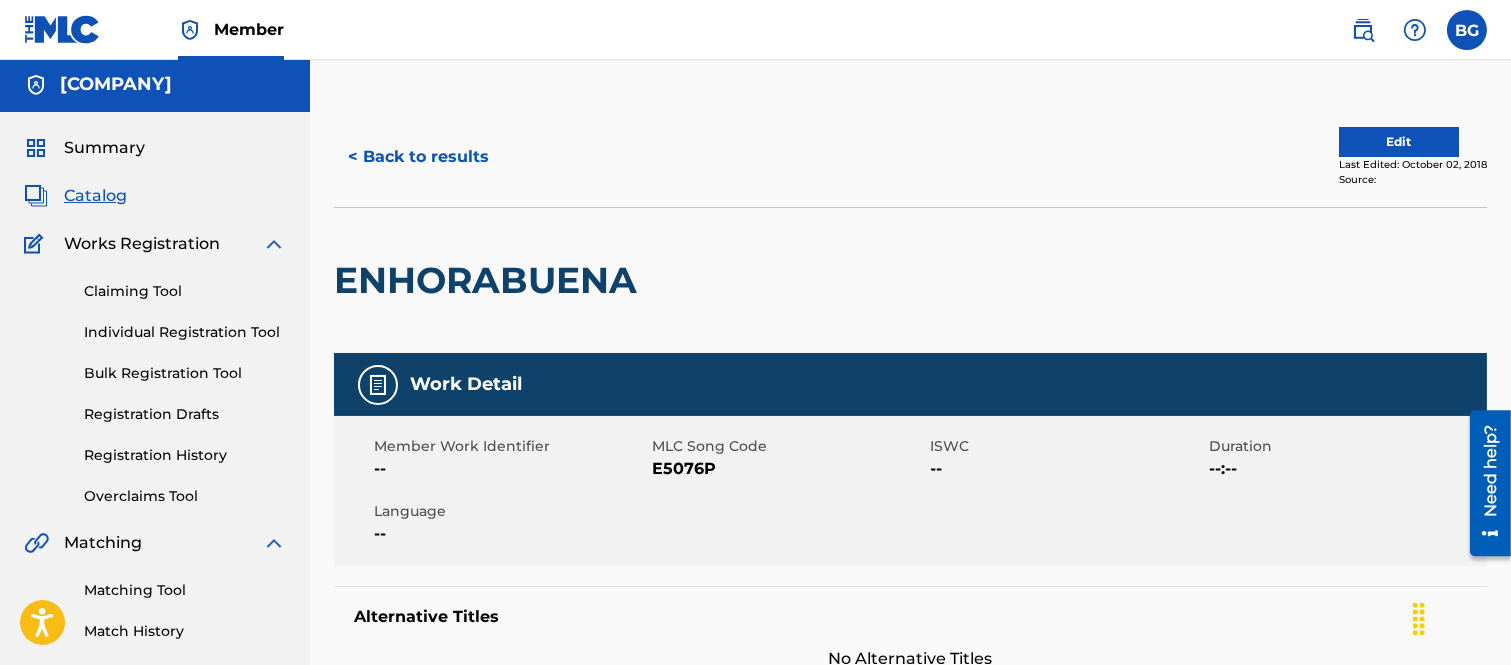 scroll, scrollTop: 0, scrollLeft: 0, axis: both 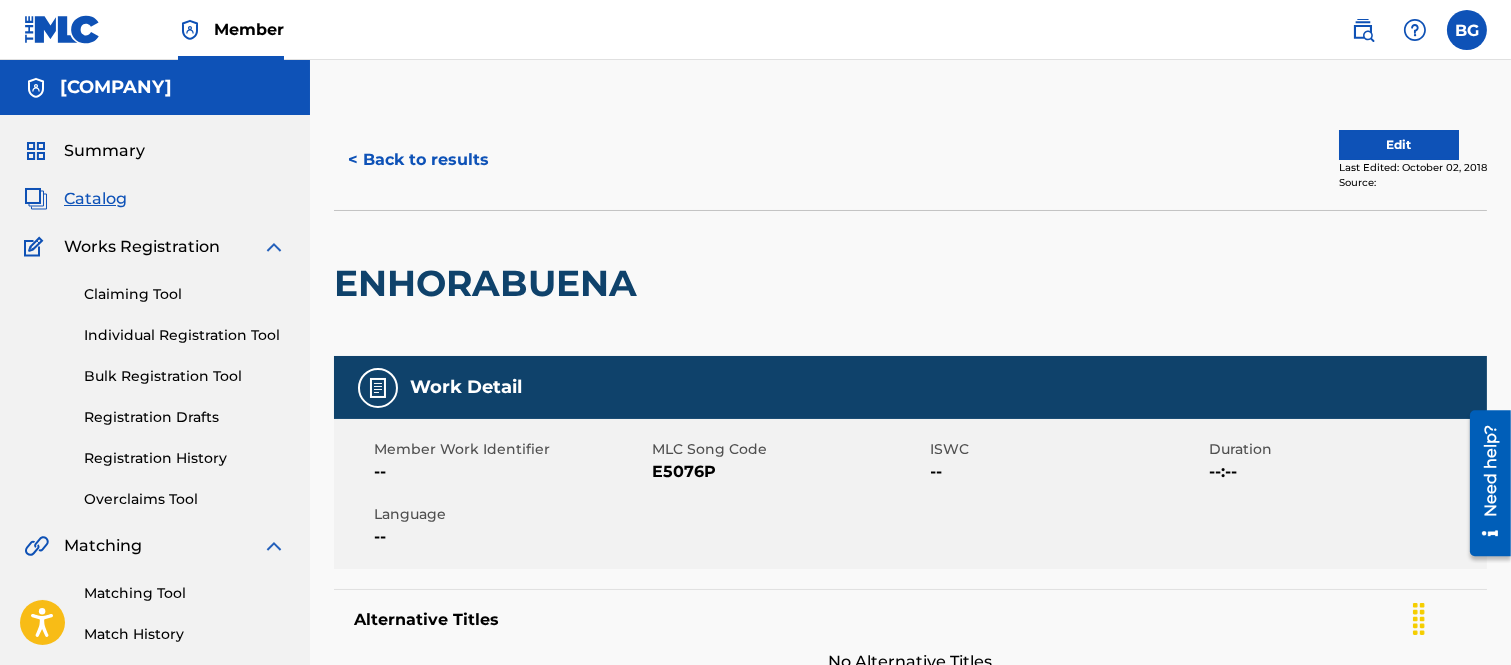 click on "< Back to results" at bounding box center (418, 160) 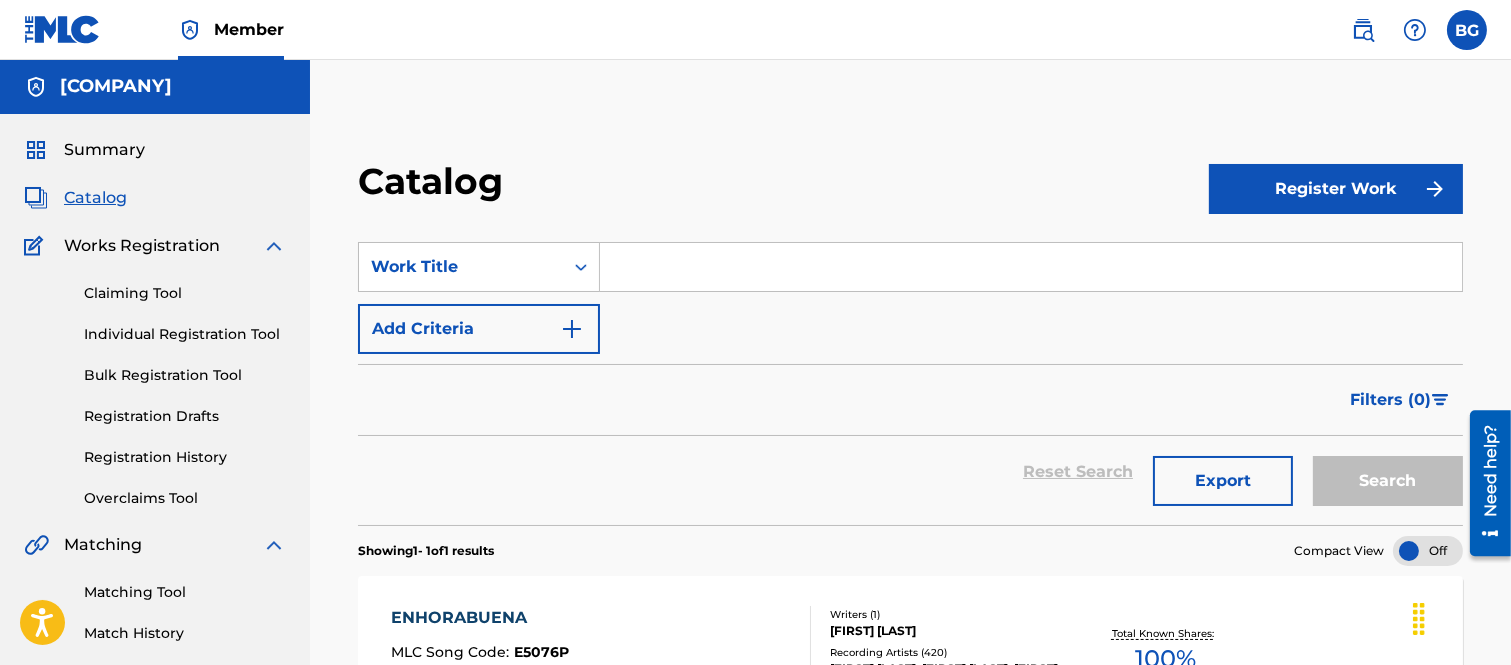 scroll, scrollTop: 0, scrollLeft: 0, axis: both 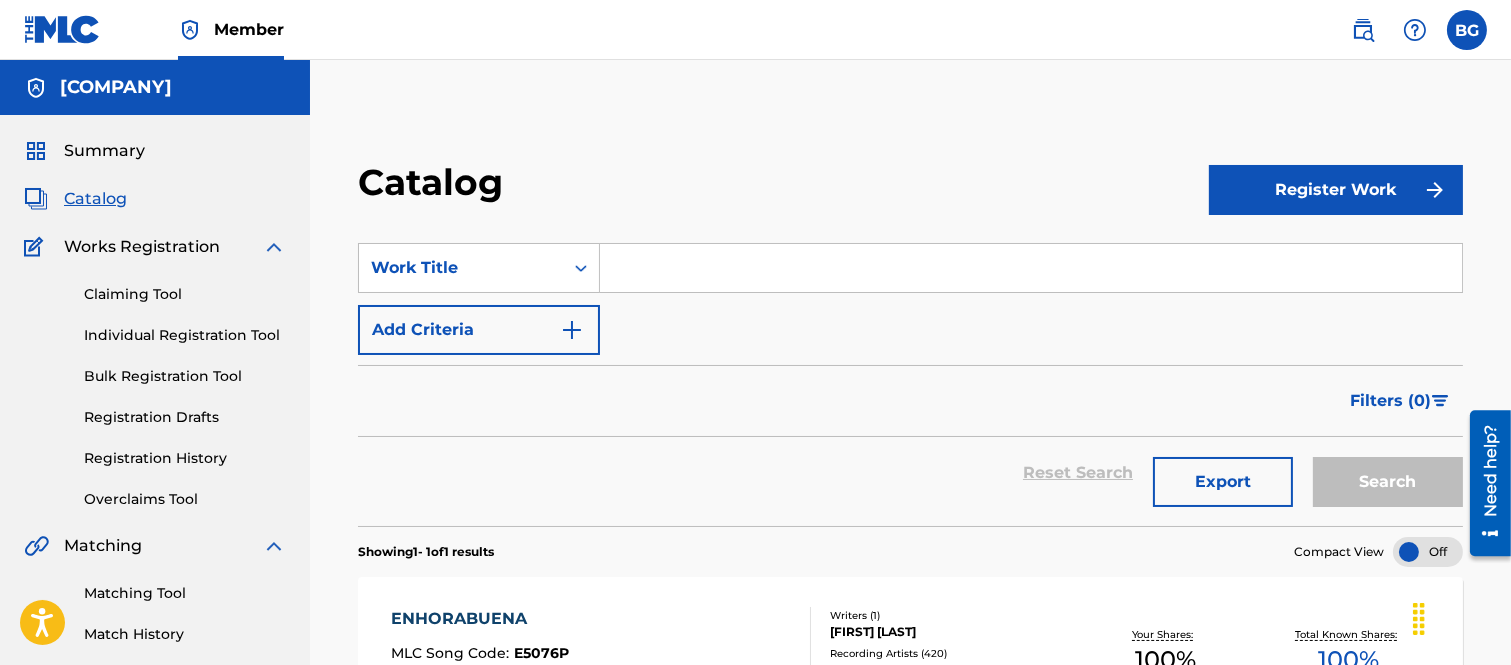 click at bounding box center (1031, 268) 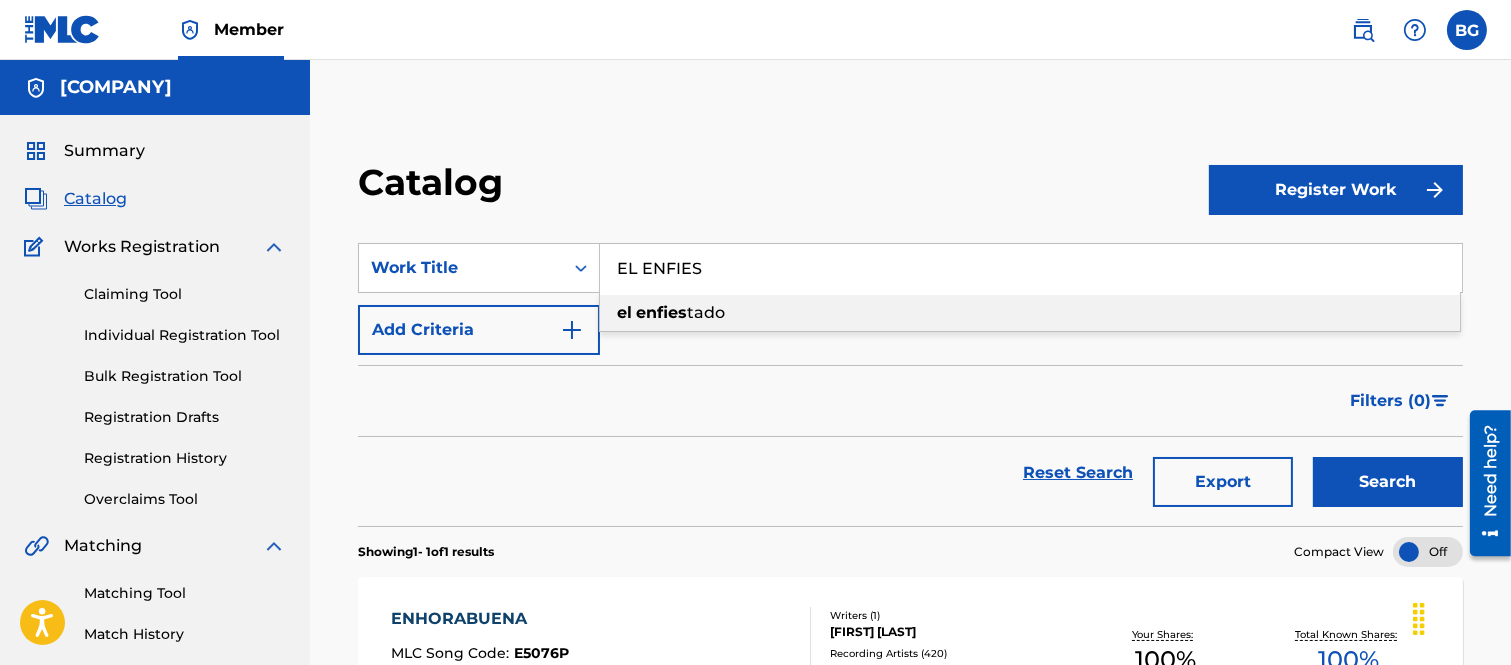 click on "enfies" at bounding box center (661, 312) 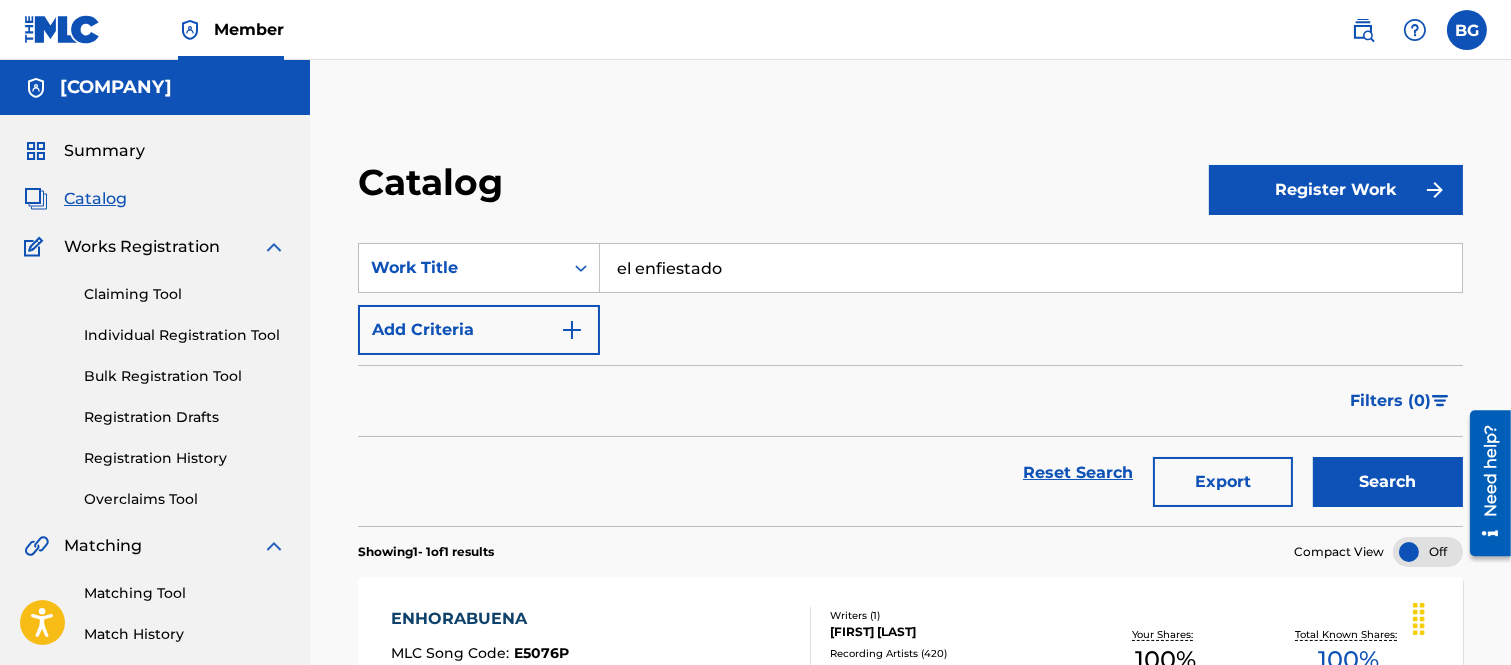 click on "Search" at bounding box center (1388, 482) 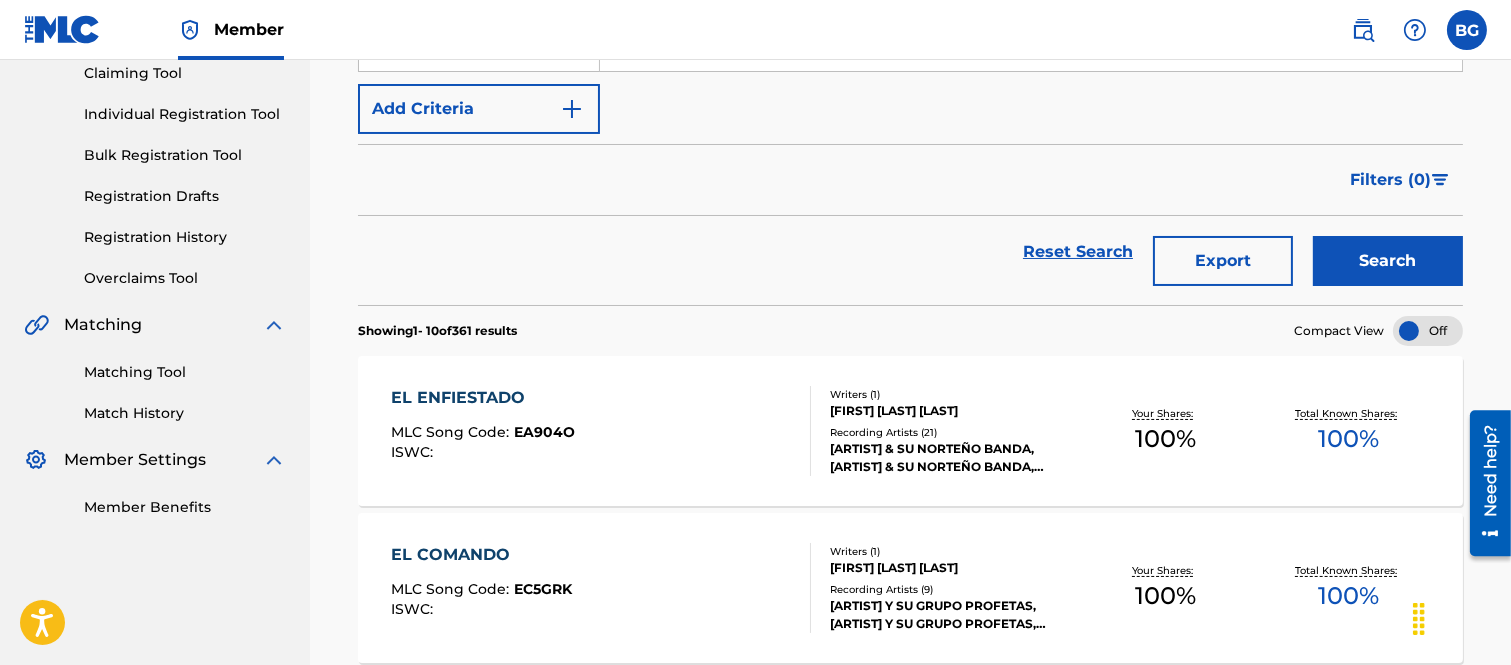 scroll, scrollTop: 222, scrollLeft: 0, axis: vertical 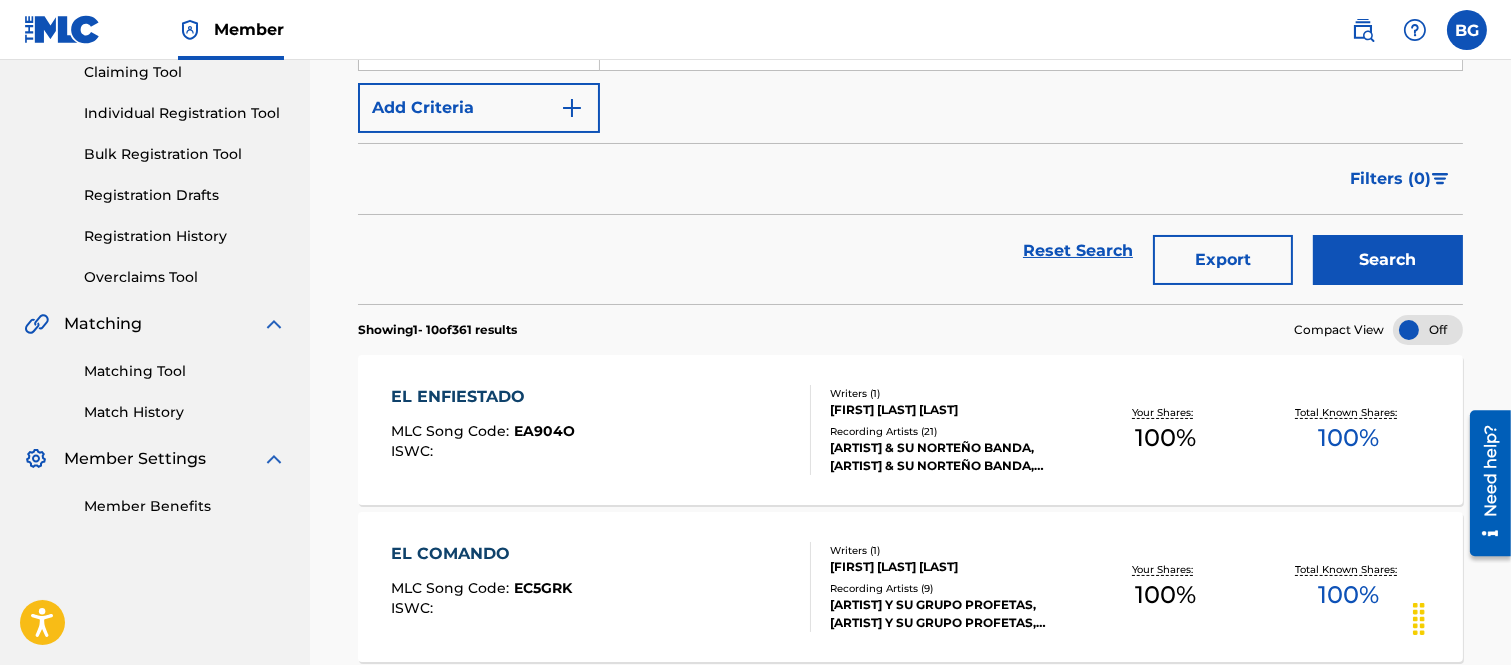 click on "EL ENFIESTADO" at bounding box center (483, 397) 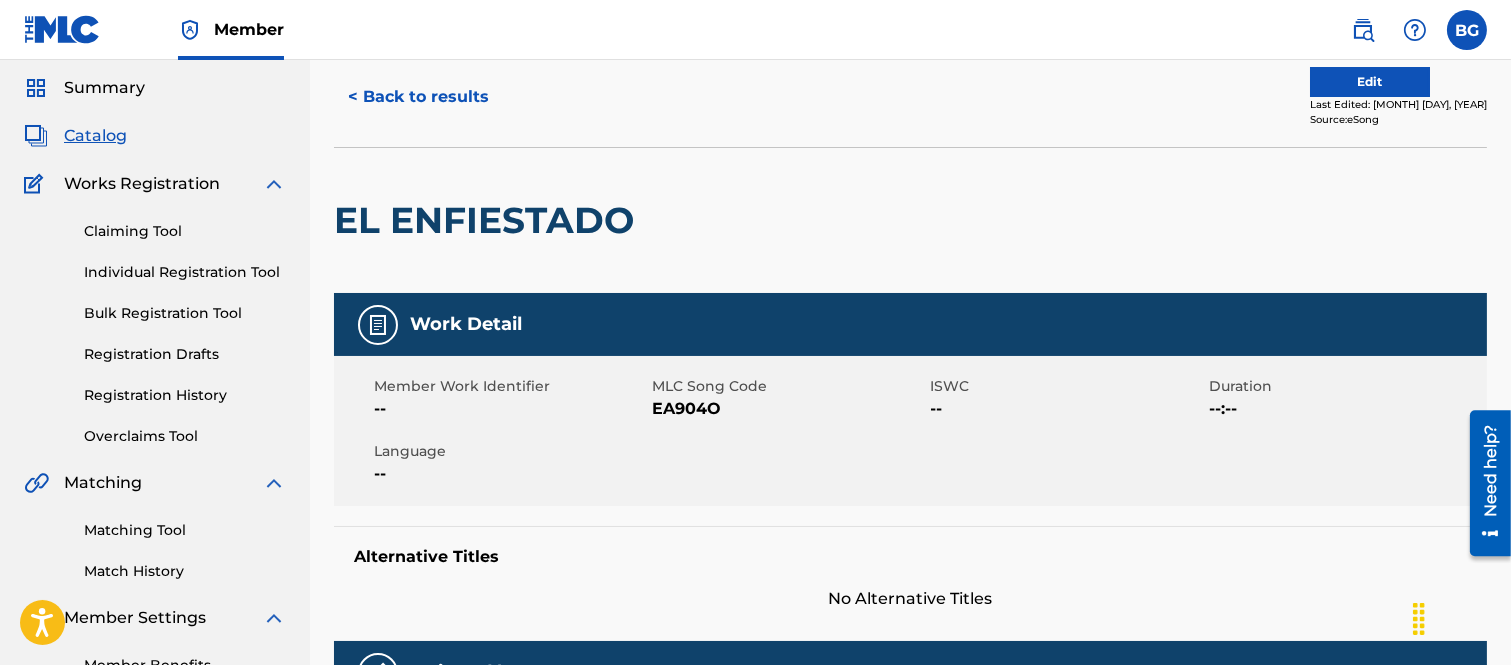 scroll, scrollTop: 0, scrollLeft: 0, axis: both 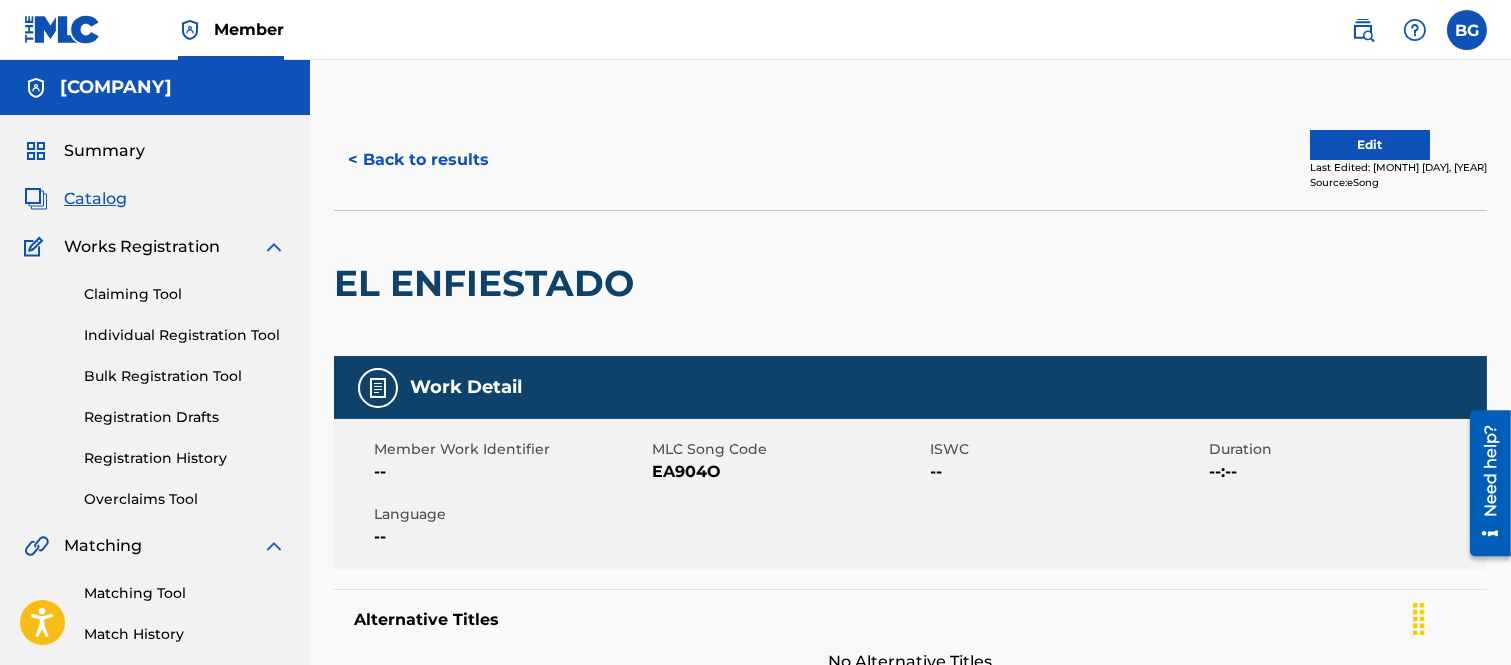 click on "< Back to results" at bounding box center [418, 160] 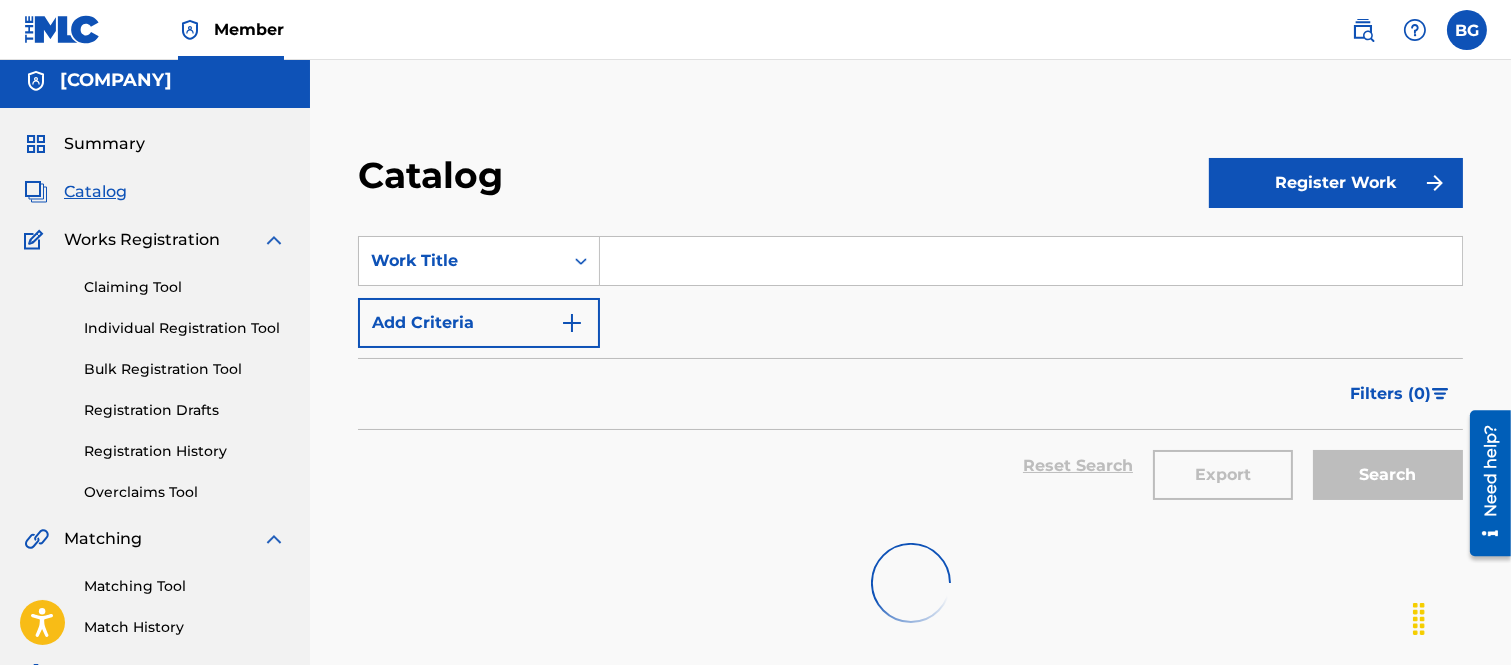 scroll, scrollTop: 0, scrollLeft: 0, axis: both 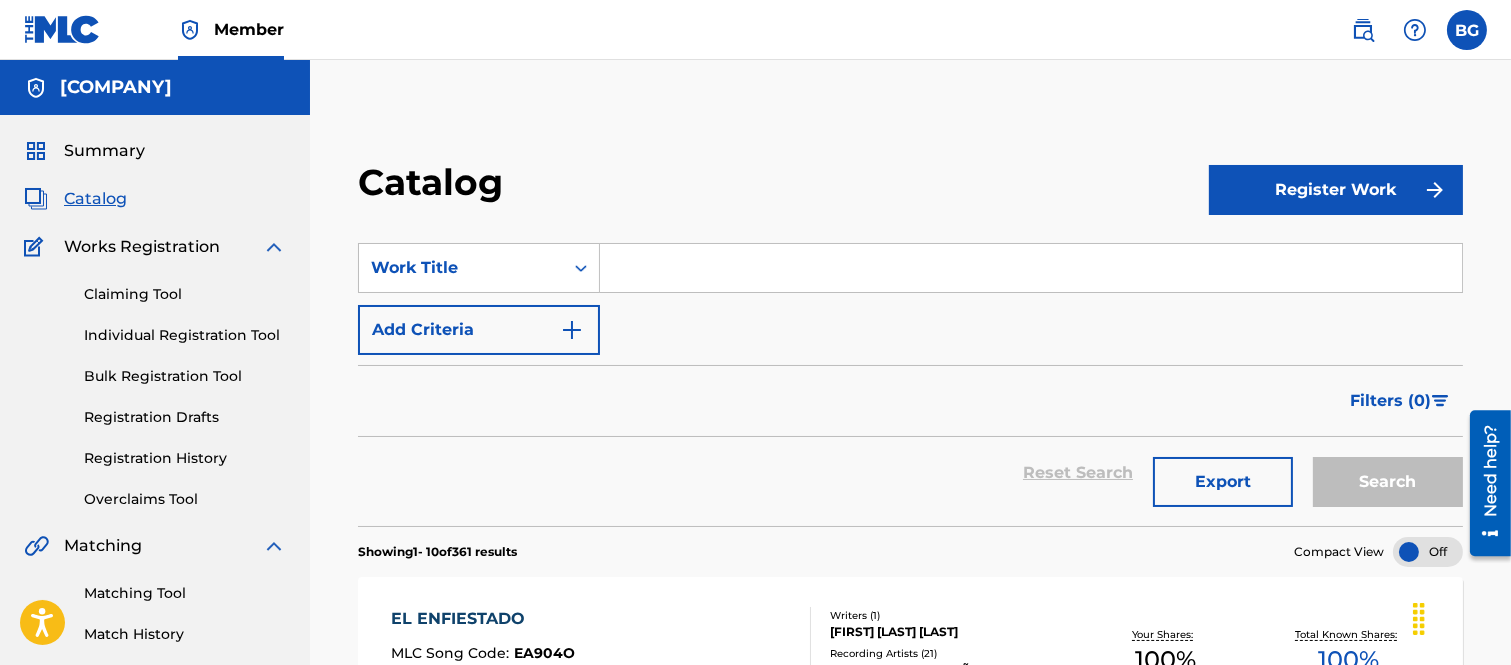 click at bounding box center [1031, 268] 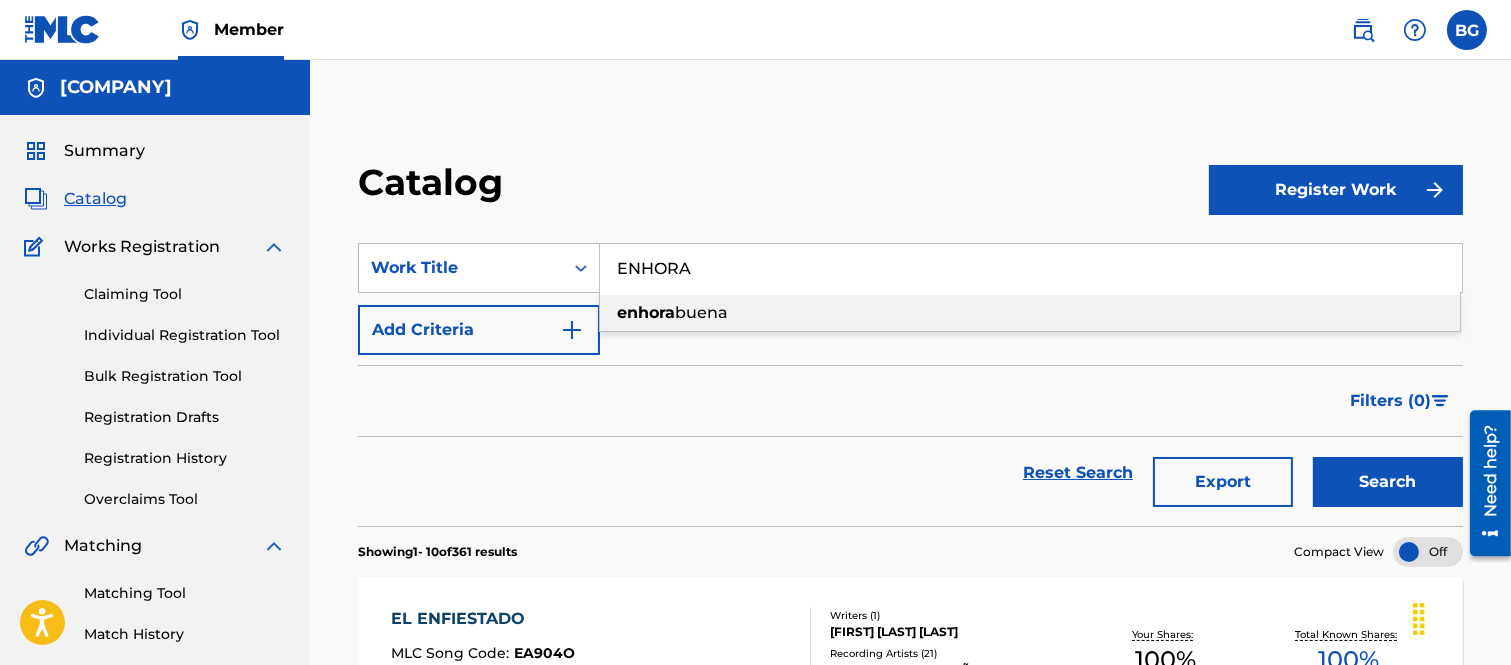 click on "enhora" at bounding box center [646, 312] 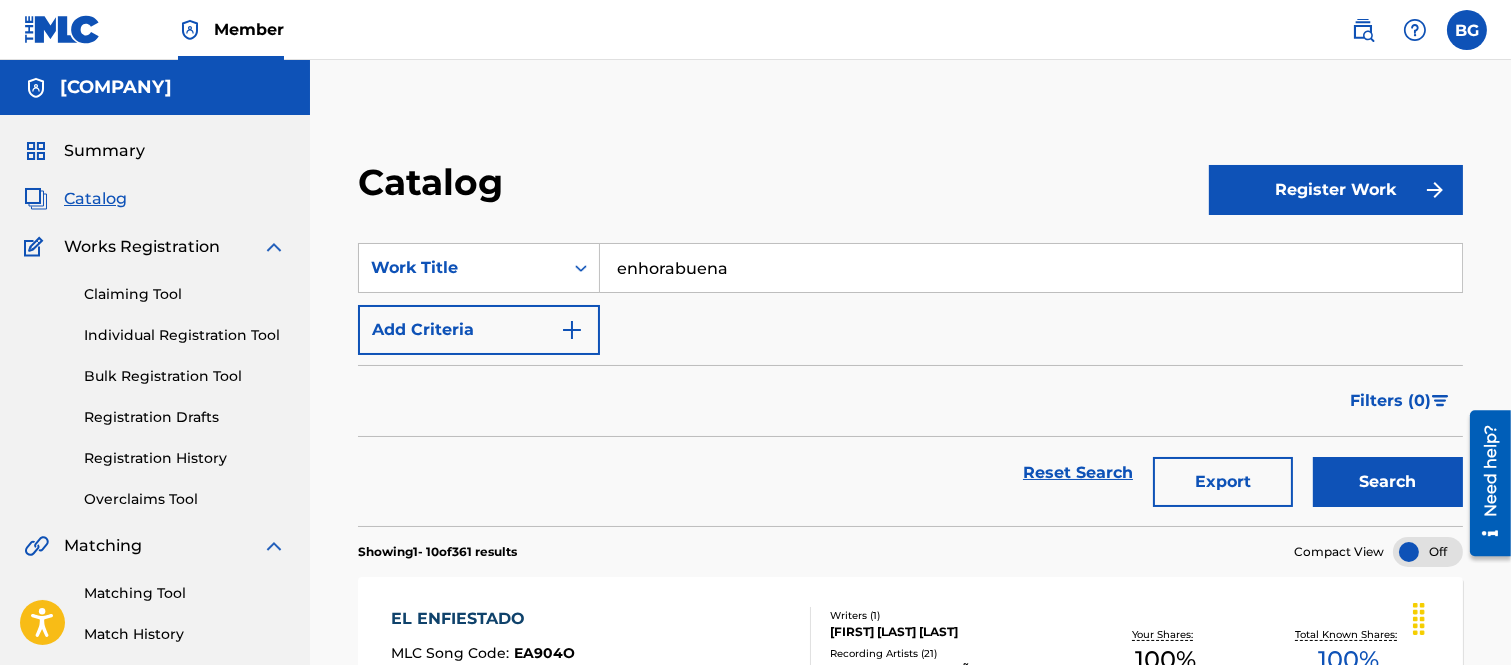 click on "Search" at bounding box center [1388, 482] 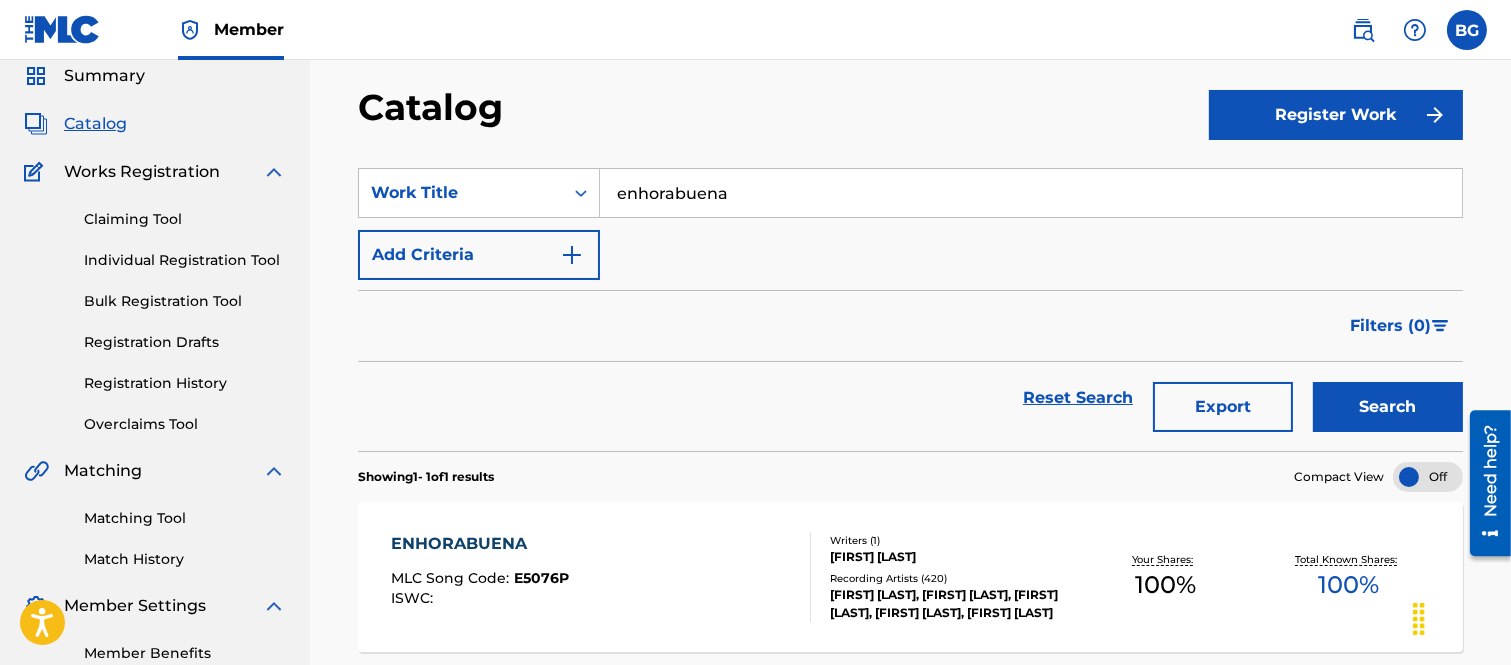 scroll, scrollTop: 222, scrollLeft: 0, axis: vertical 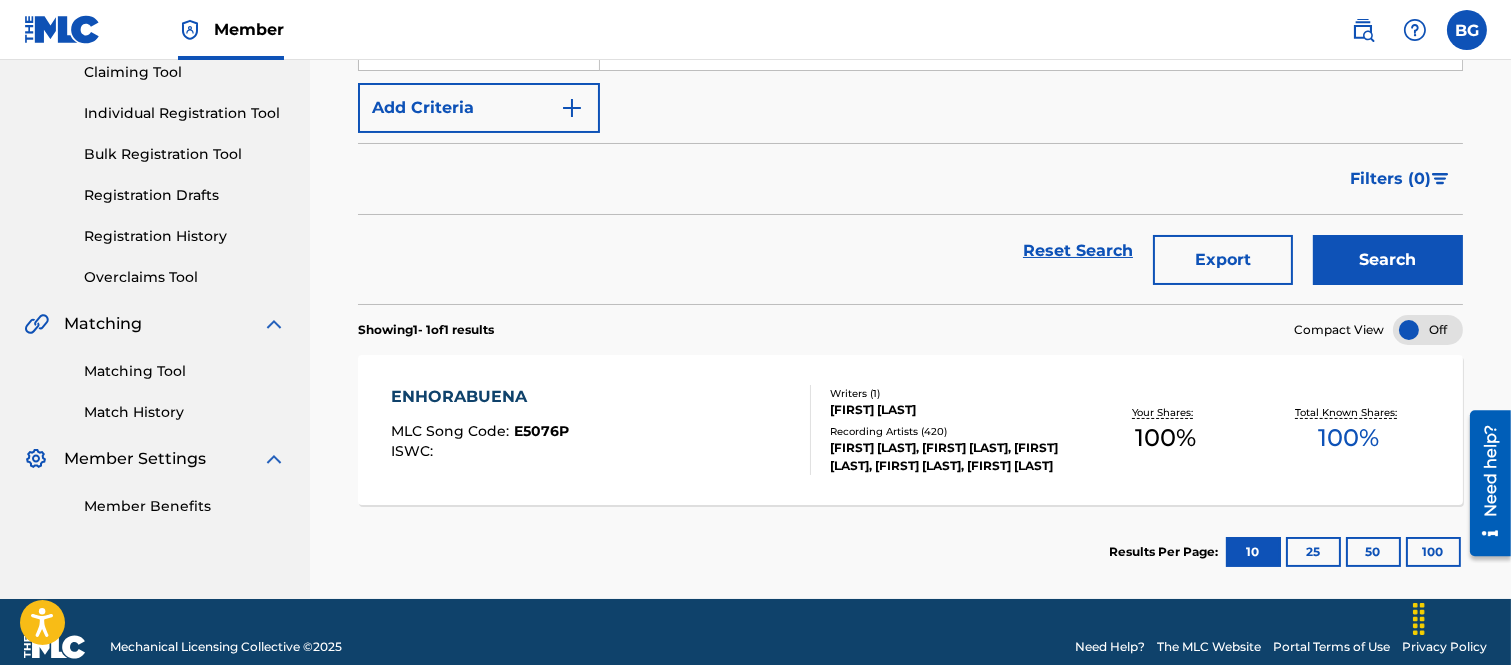 click on "ENHORABUENA" at bounding box center (480, 397) 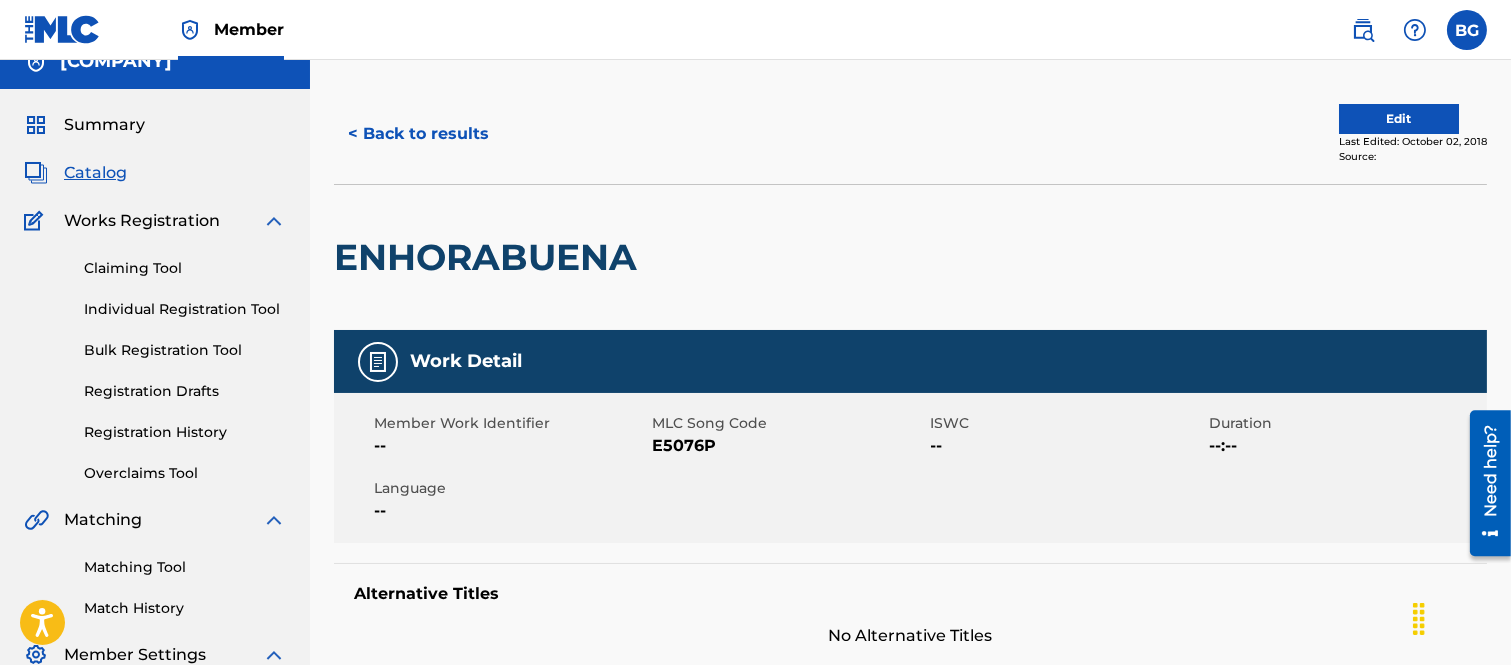 scroll, scrollTop: 0, scrollLeft: 0, axis: both 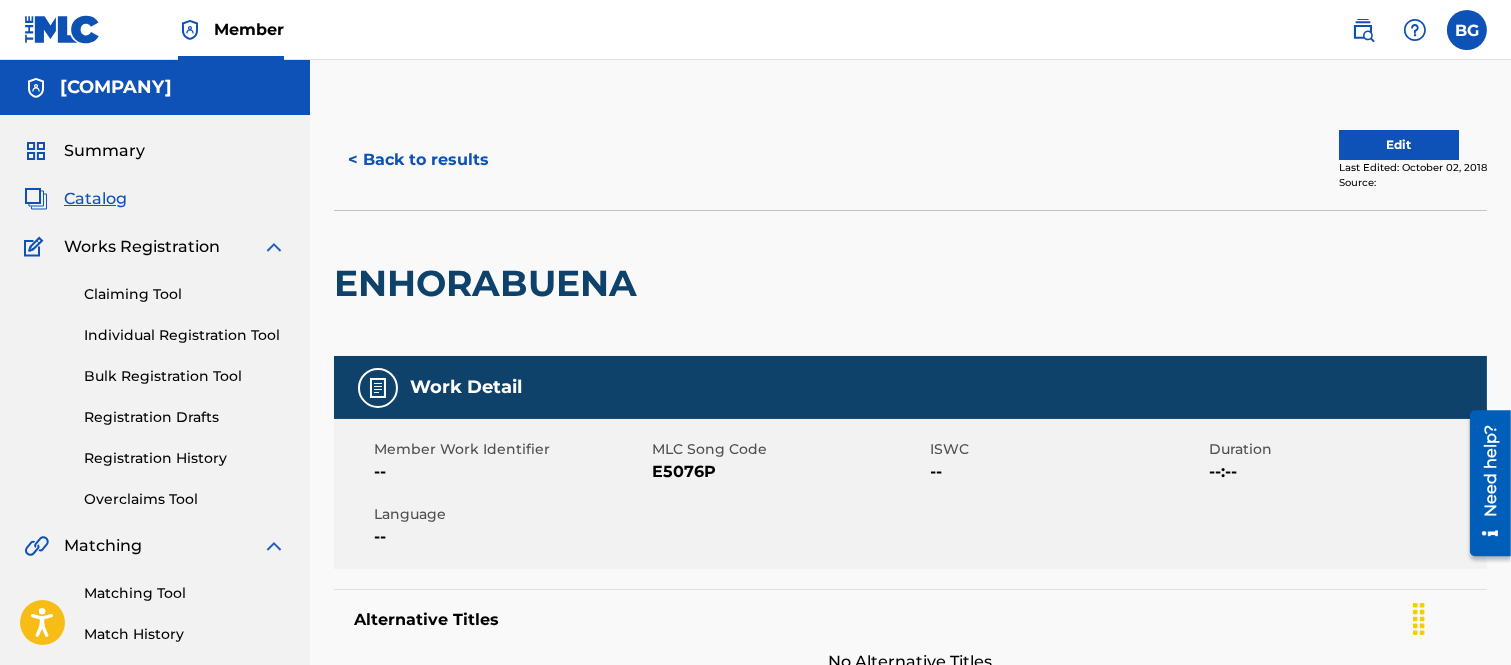 click on "< Back to results" at bounding box center (418, 160) 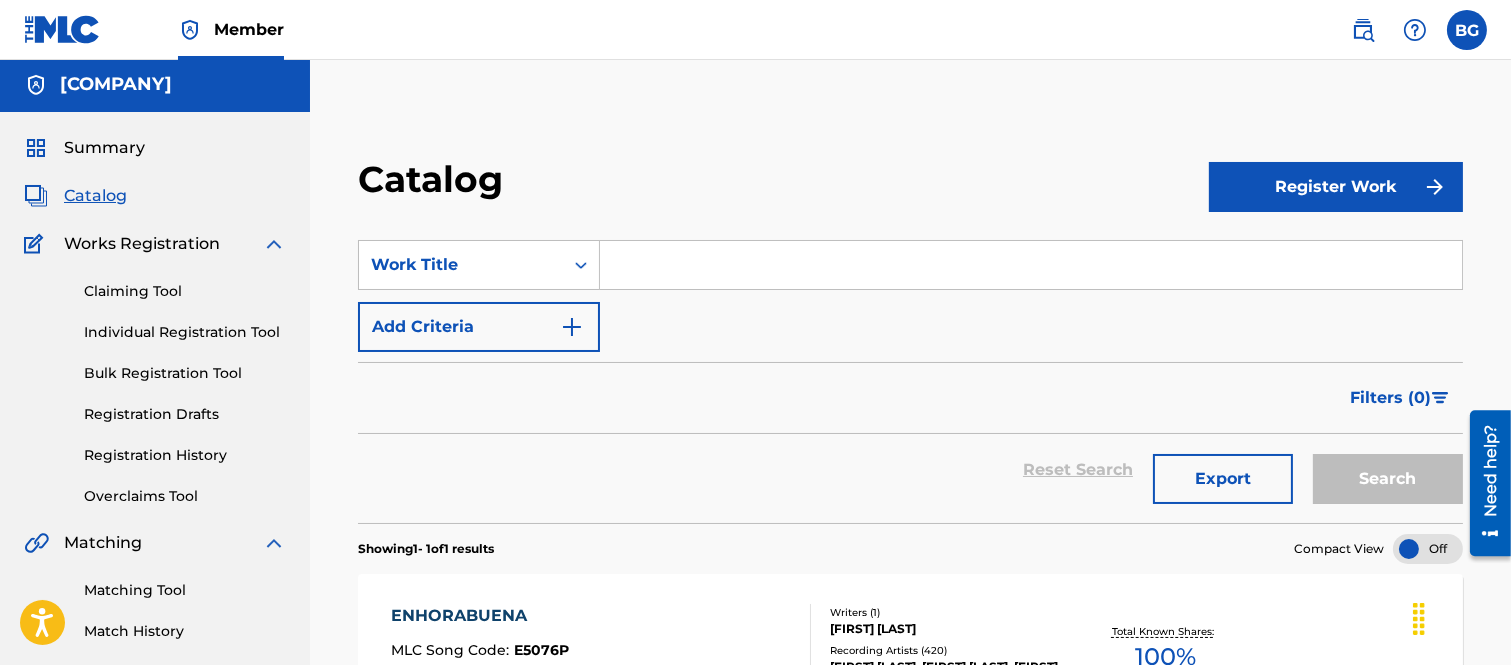 scroll, scrollTop: 0, scrollLeft: 0, axis: both 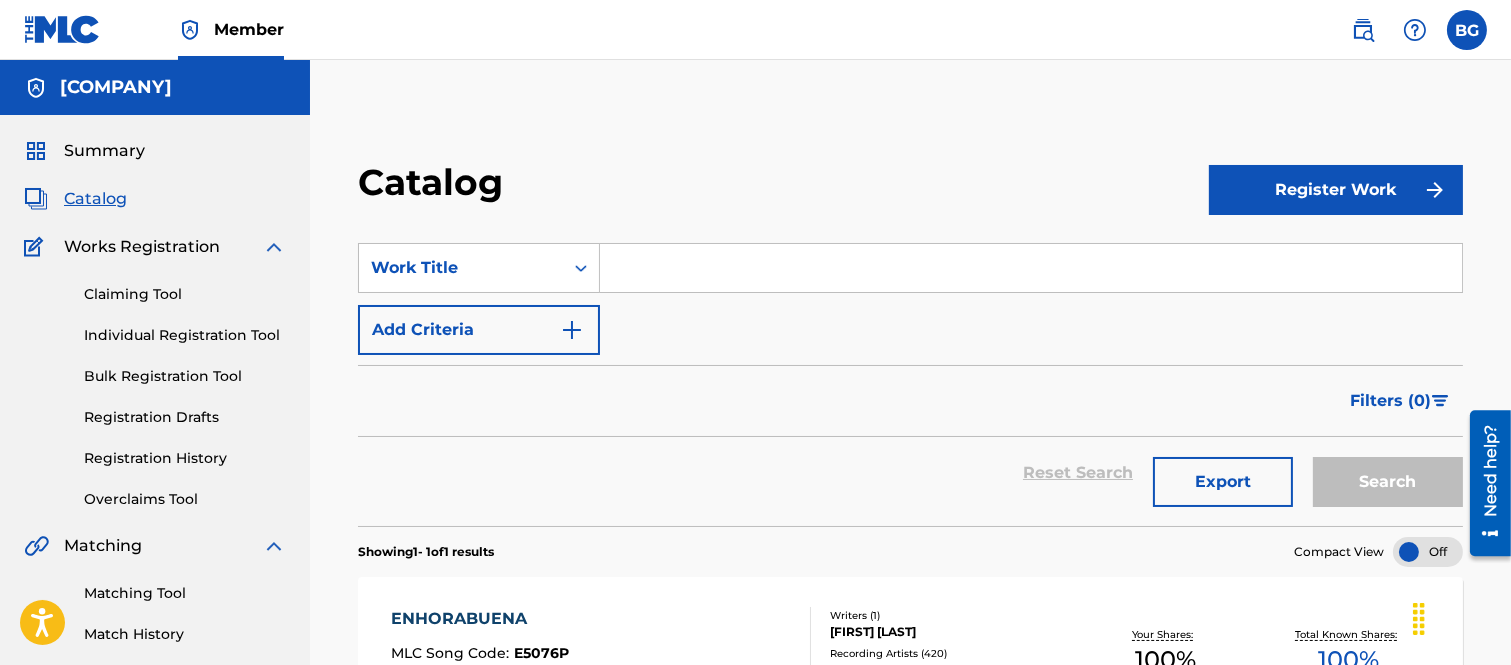 click at bounding box center (1031, 268) 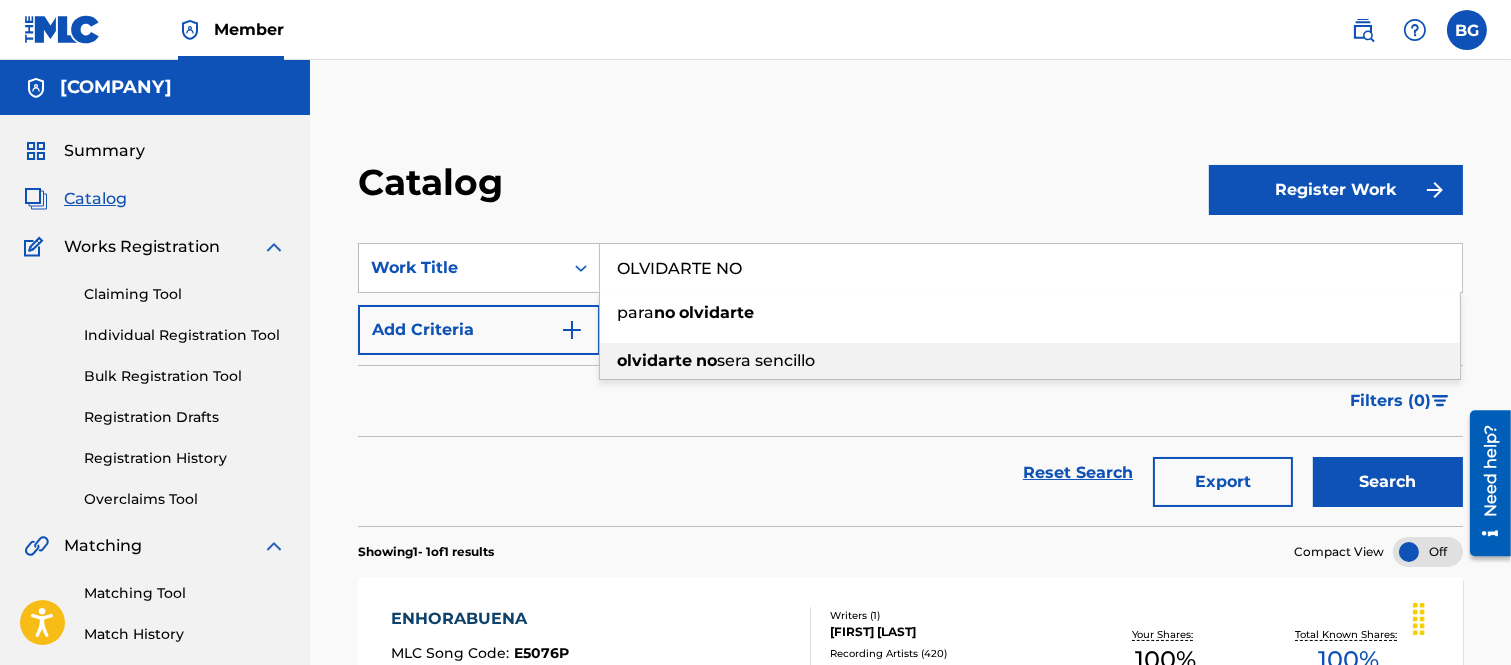 click on "sera sencillo" at bounding box center (766, 360) 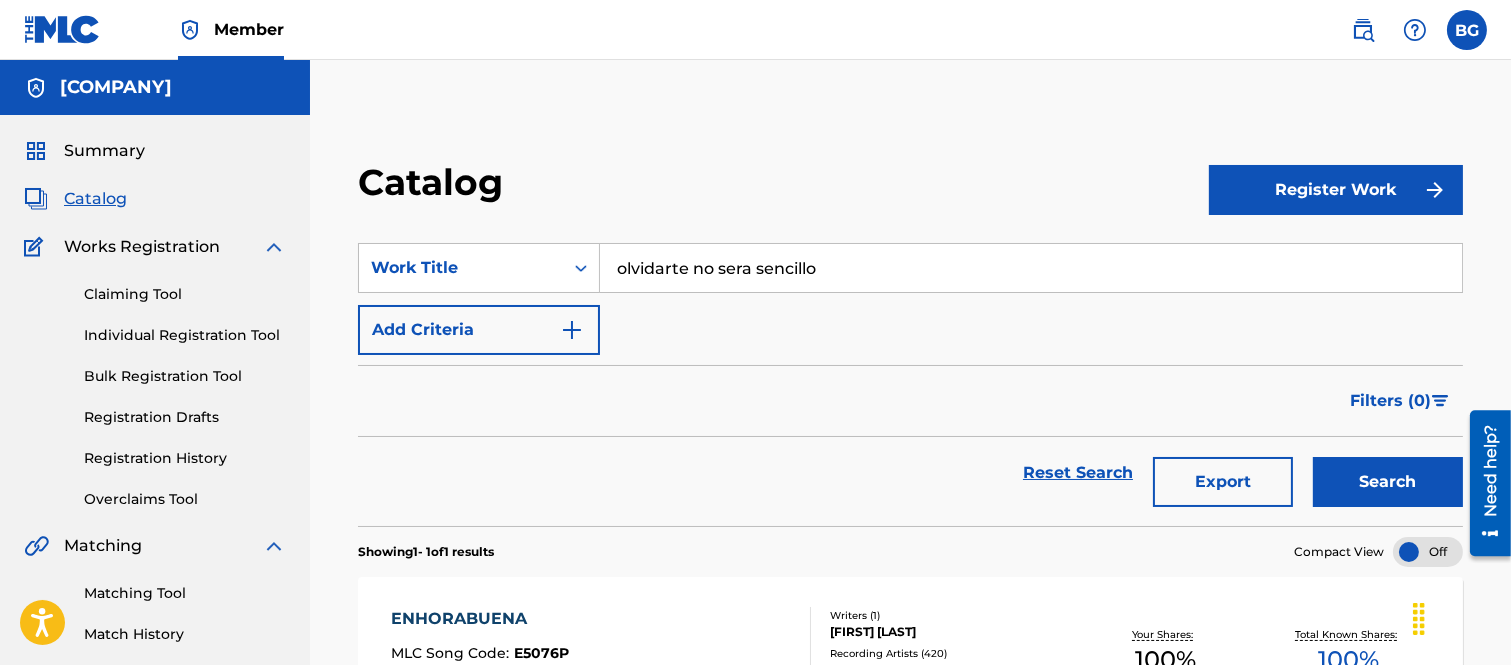 click on "Search" at bounding box center (1388, 482) 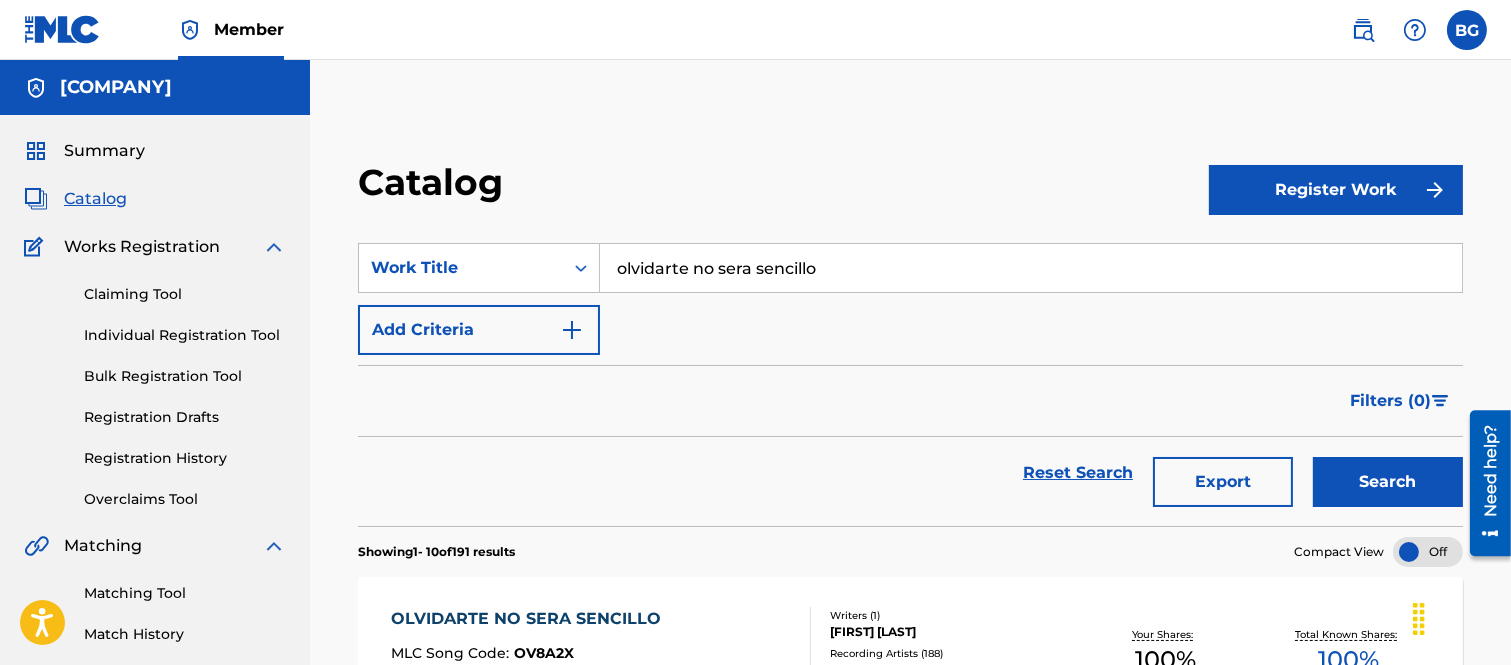 click on "Search" at bounding box center [1388, 482] 